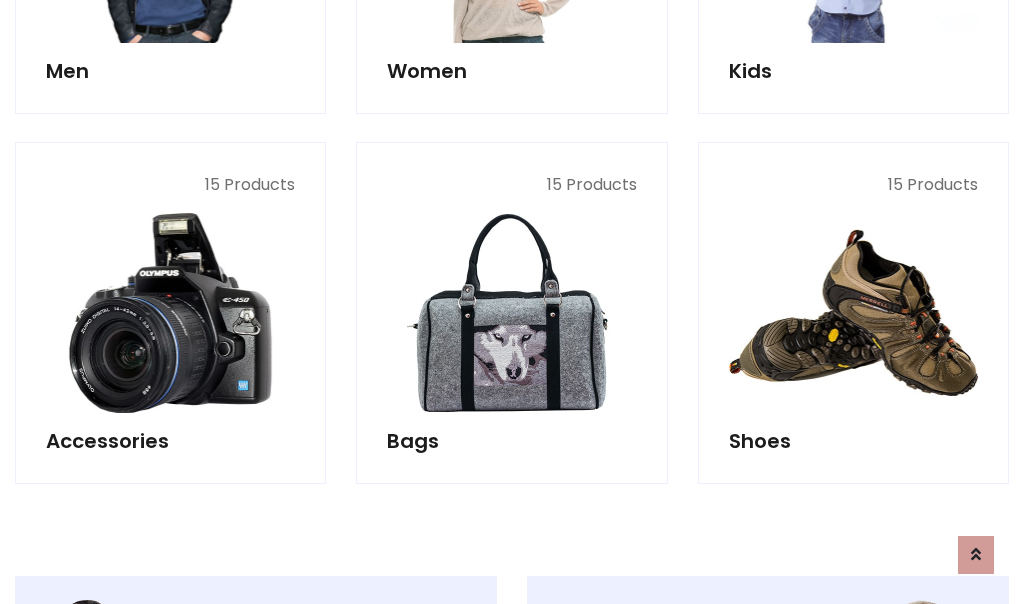 scroll, scrollTop: 853, scrollLeft: 0, axis: vertical 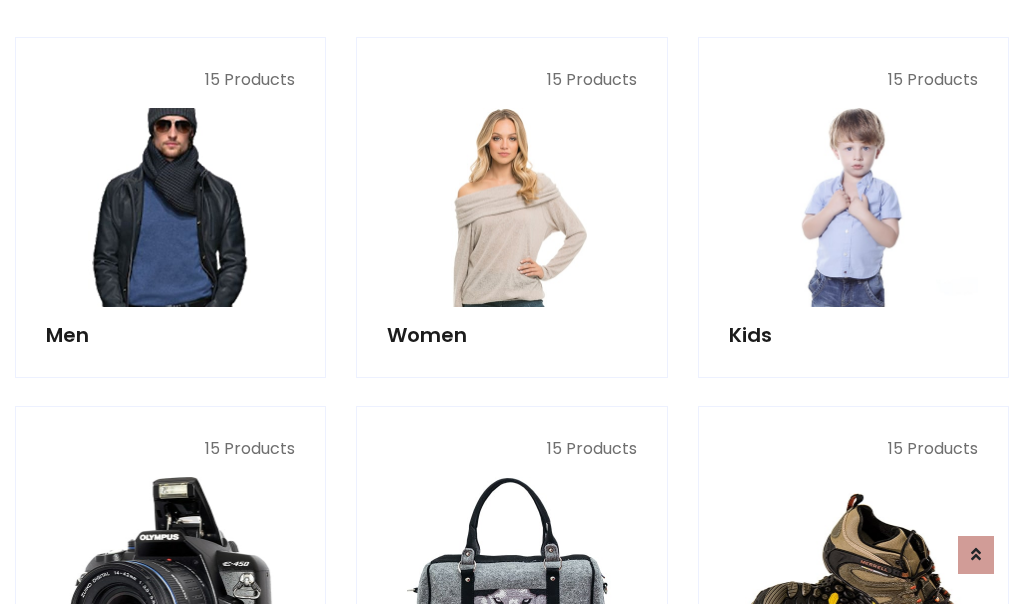 click at bounding box center (170, 207) 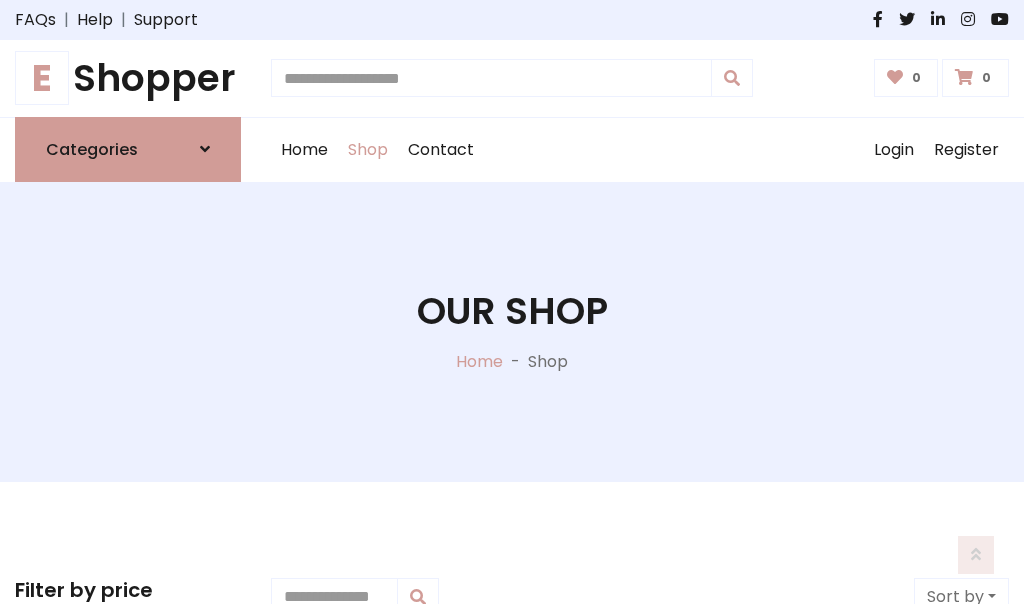 scroll, scrollTop: 807, scrollLeft: 0, axis: vertical 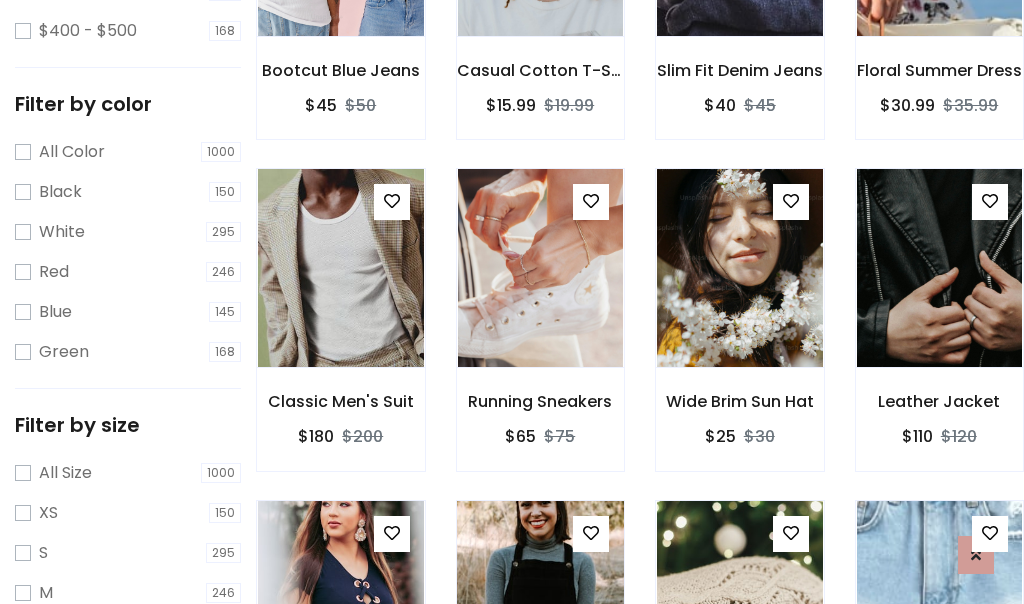 click at bounding box center (540, 600) 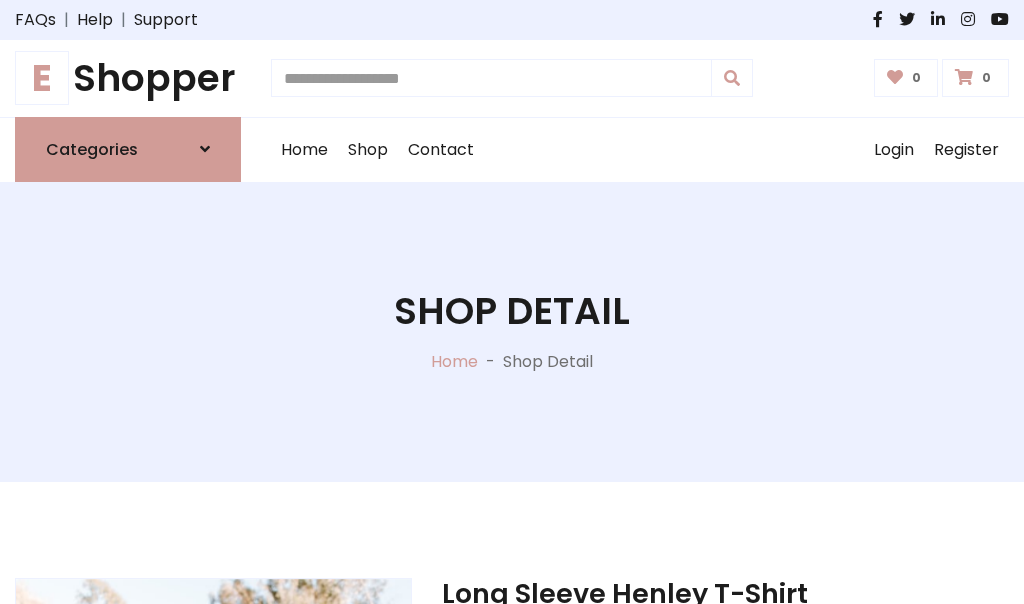 scroll, scrollTop: 0, scrollLeft: 0, axis: both 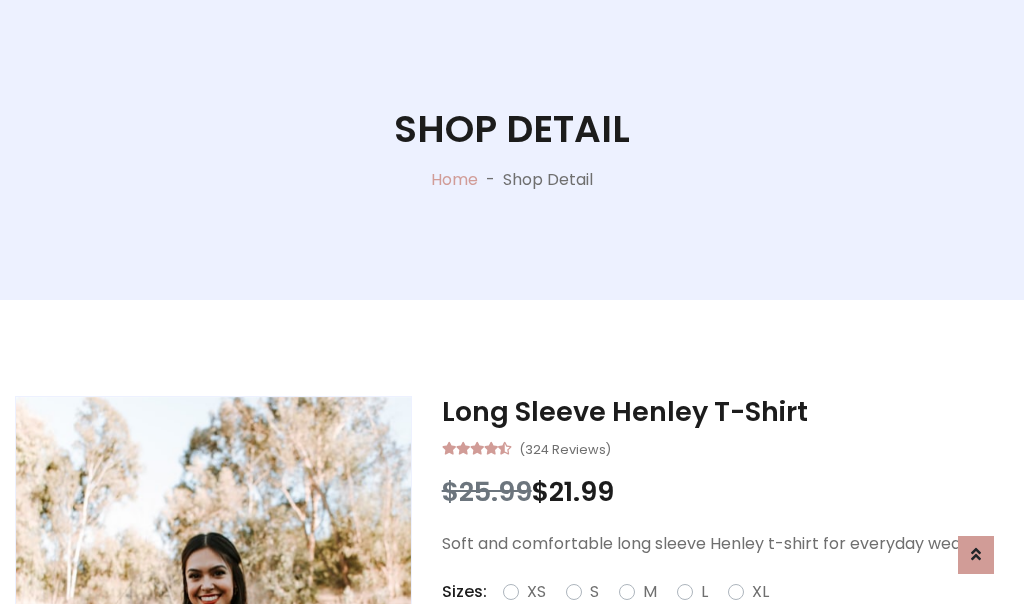 click on "Red" at bounding box center (732, 616) 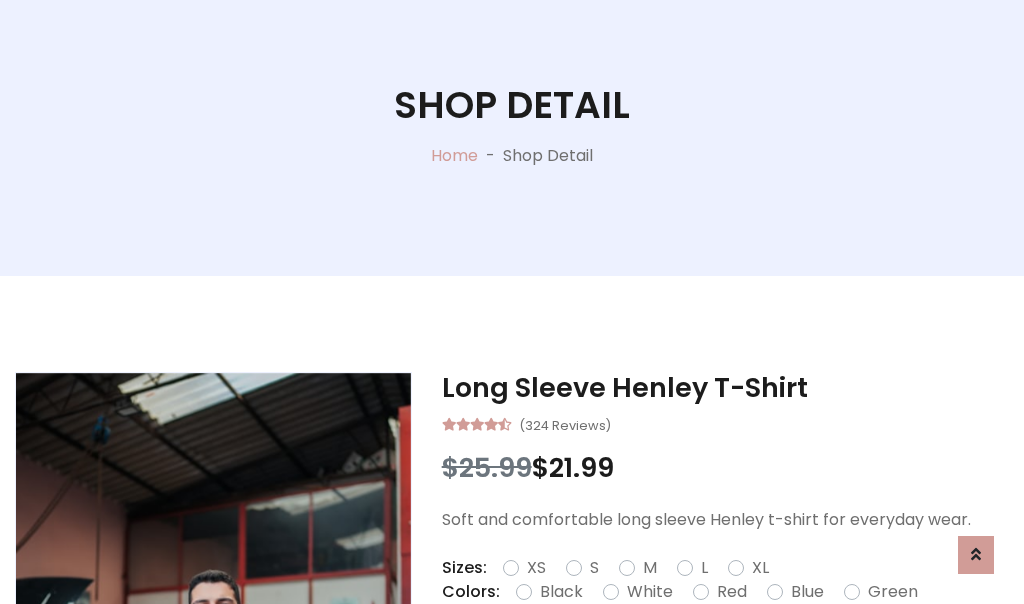click on "Add To Cart" at bounding box center (663, 655) 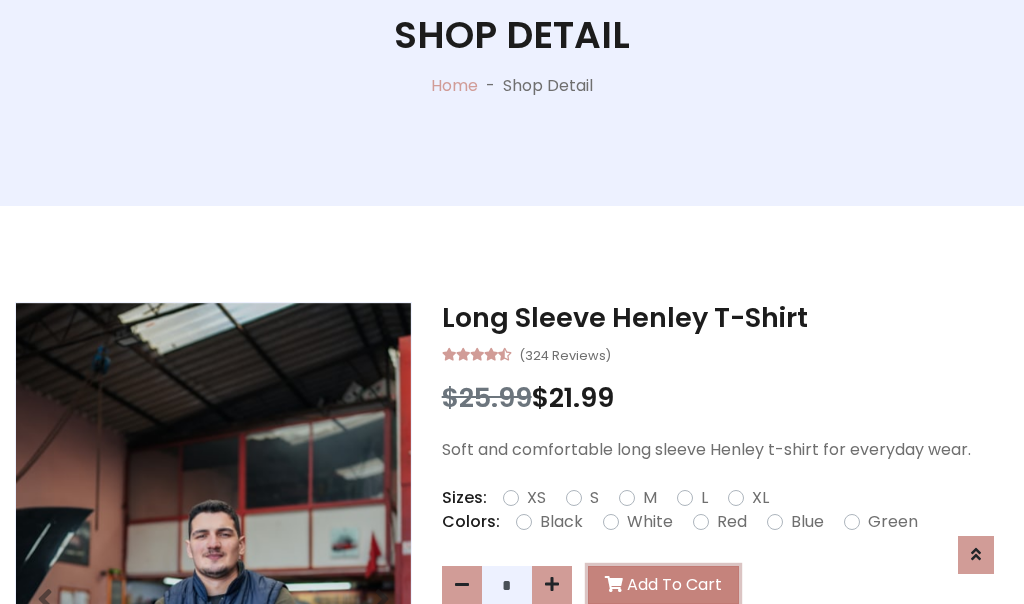 scroll, scrollTop: 0, scrollLeft: 0, axis: both 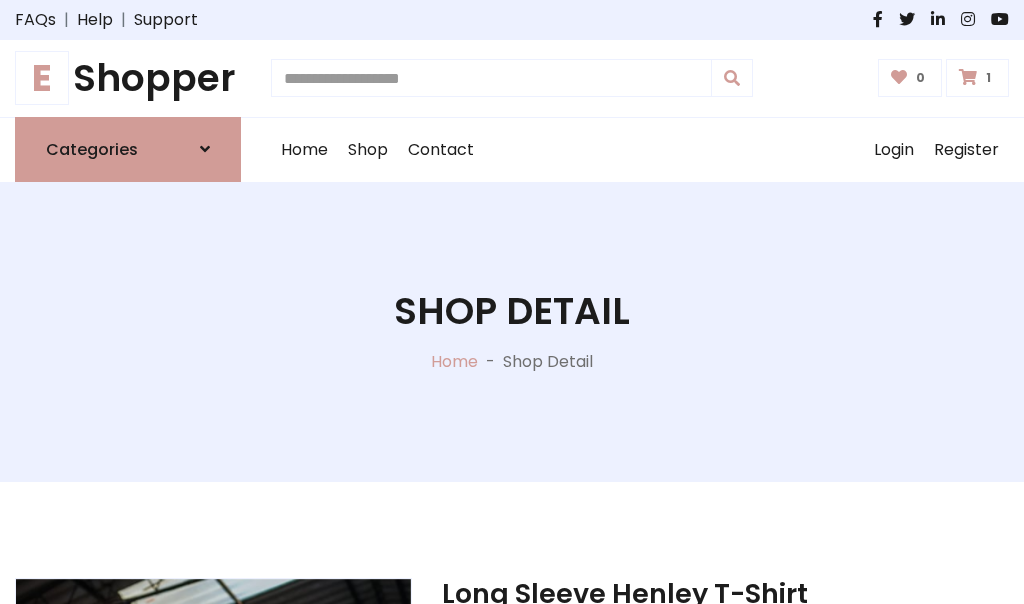 click at bounding box center (968, 77) 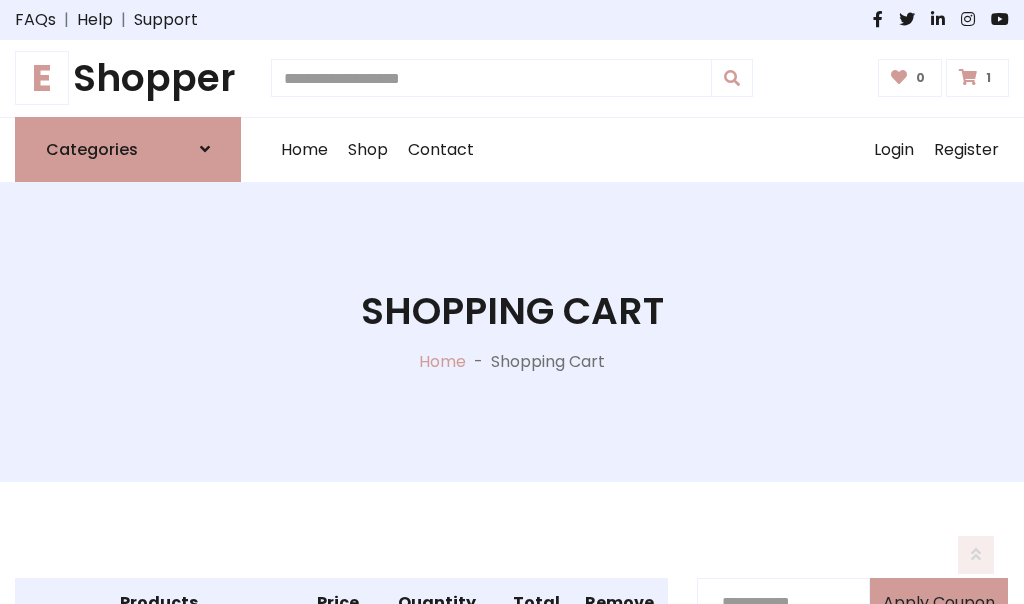 scroll, scrollTop: 474, scrollLeft: 0, axis: vertical 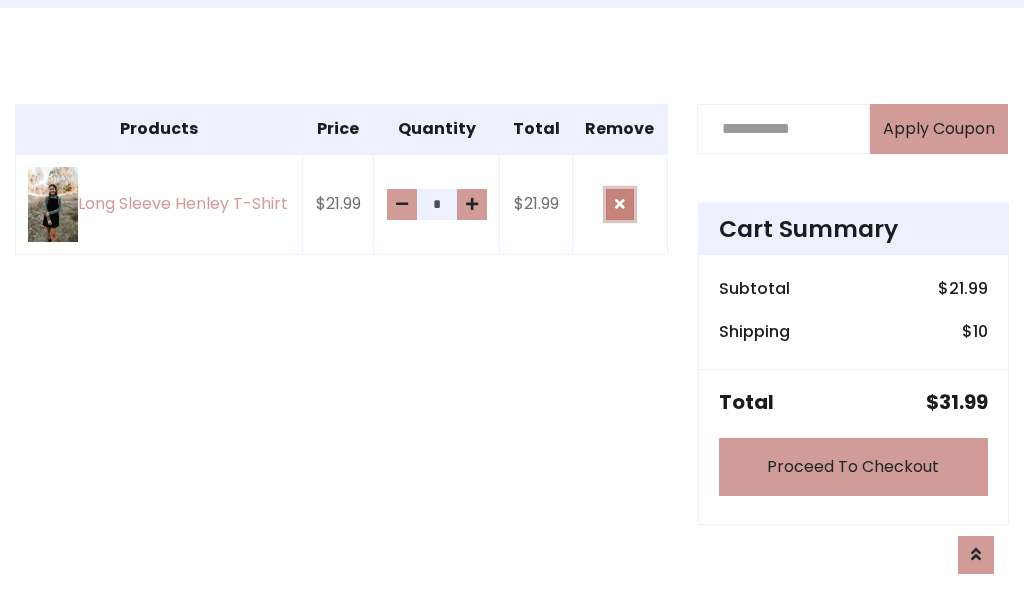 click at bounding box center (620, 204) 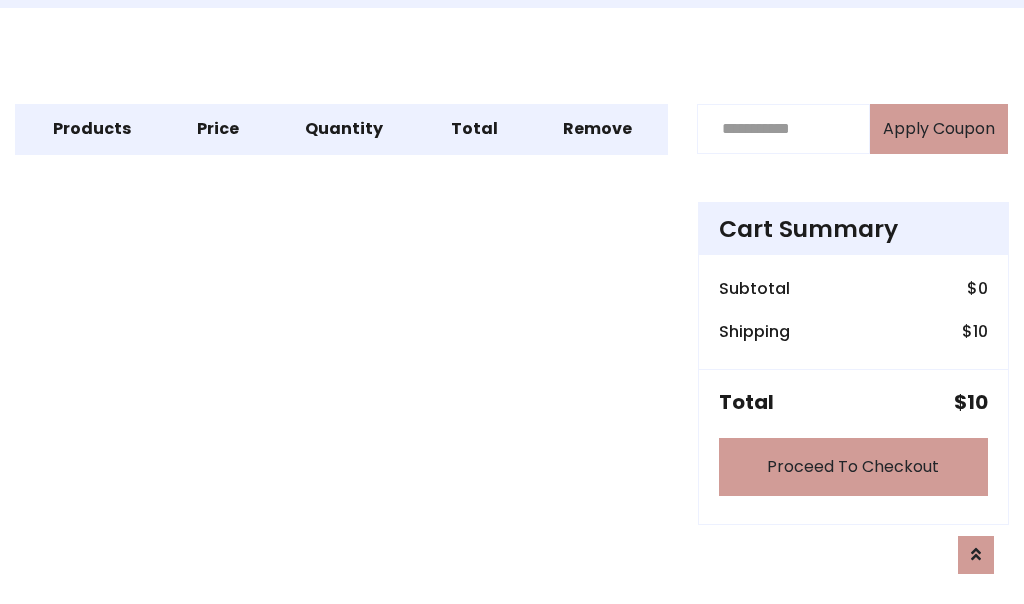 scroll, scrollTop: 247, scrollLeft: 0, axis: vertical 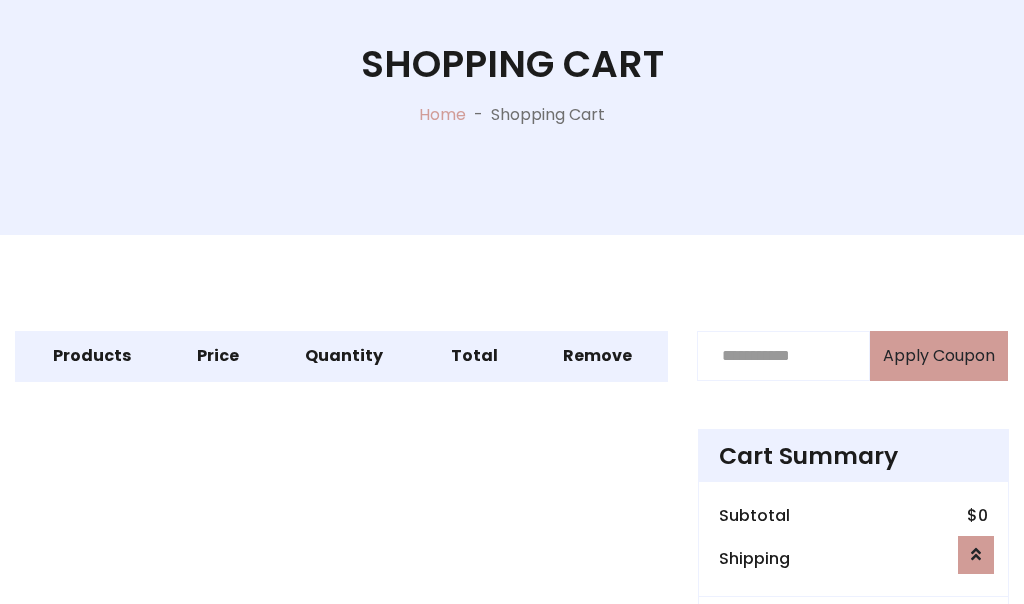 click on "Proceed To Checkout" at bounding box center [853, 694] 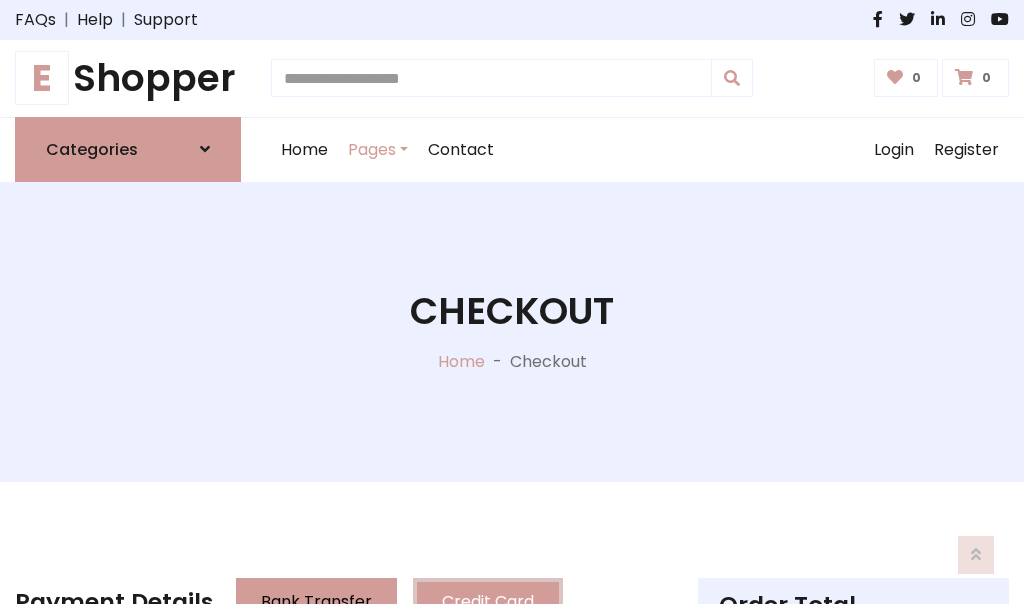 scroll, scrollTop: 137, scrollLeft: 0, axis: vertical 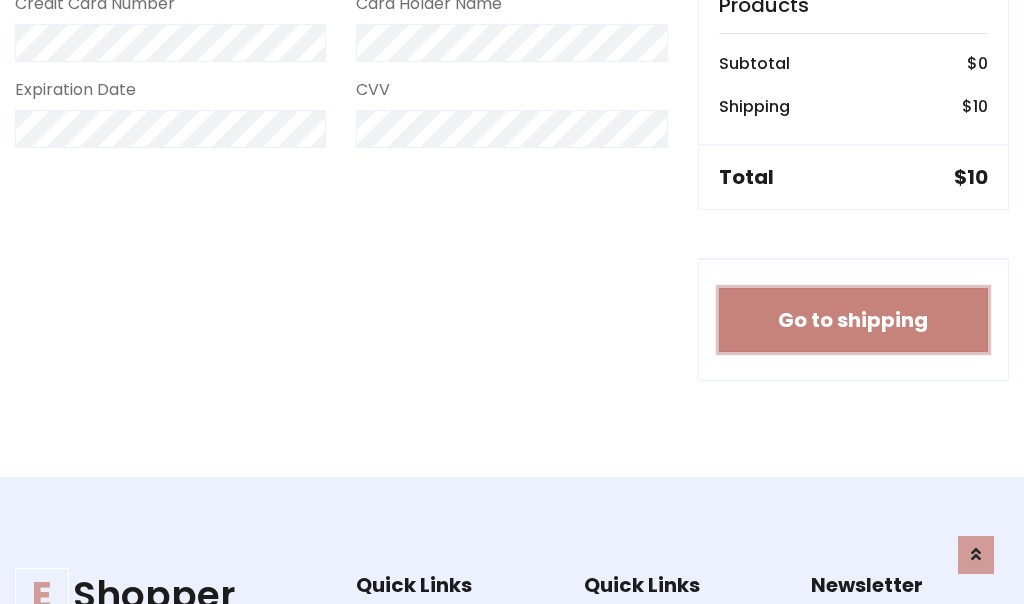 click on "Go to shipping" at bounding box center [853, 320] 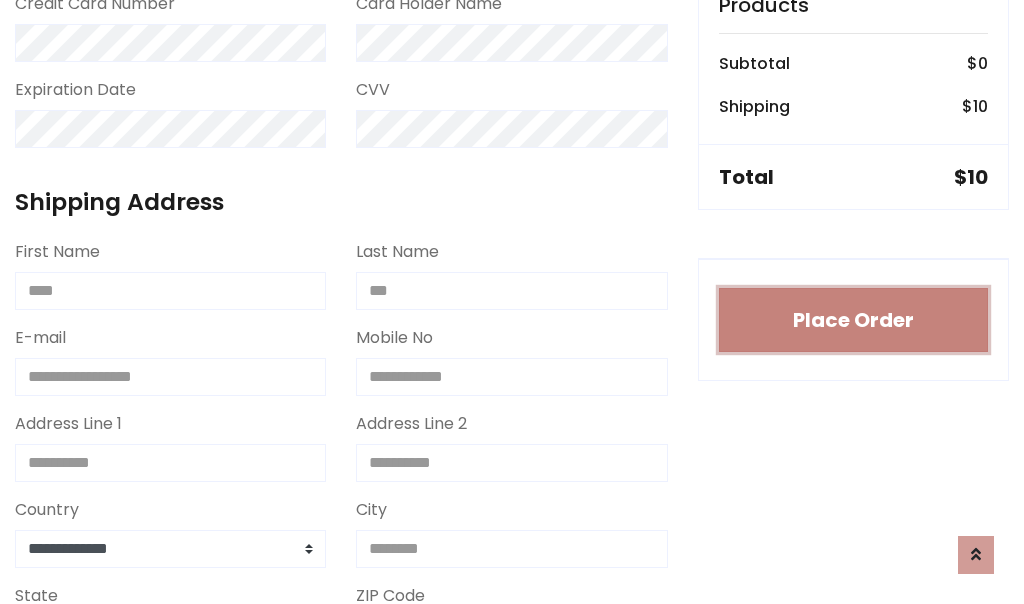 type 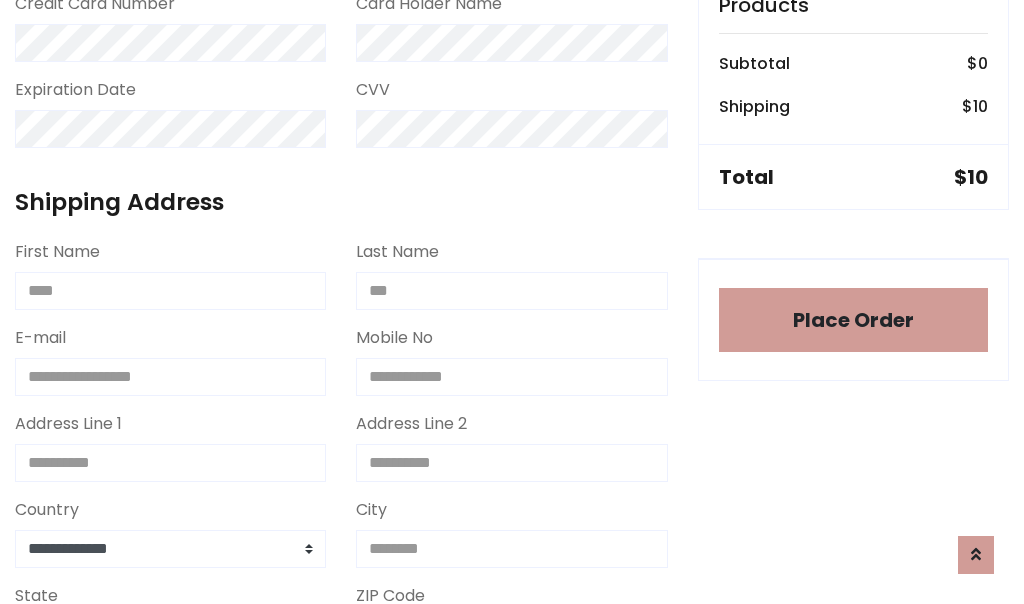 scroll, scrollTop: 1216, scrollLeft: 0, axis: vertical 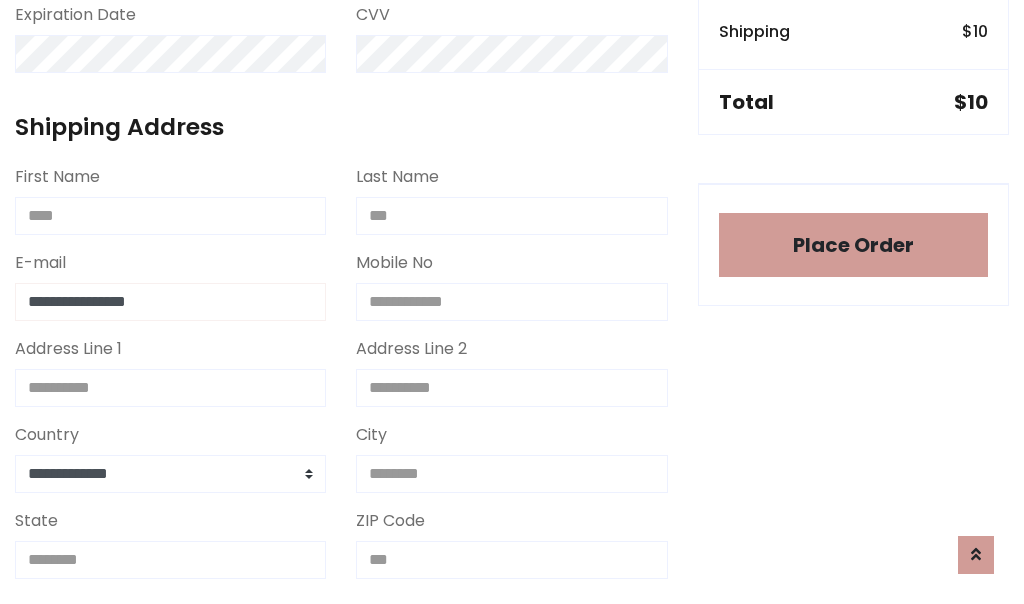 type on "**********" 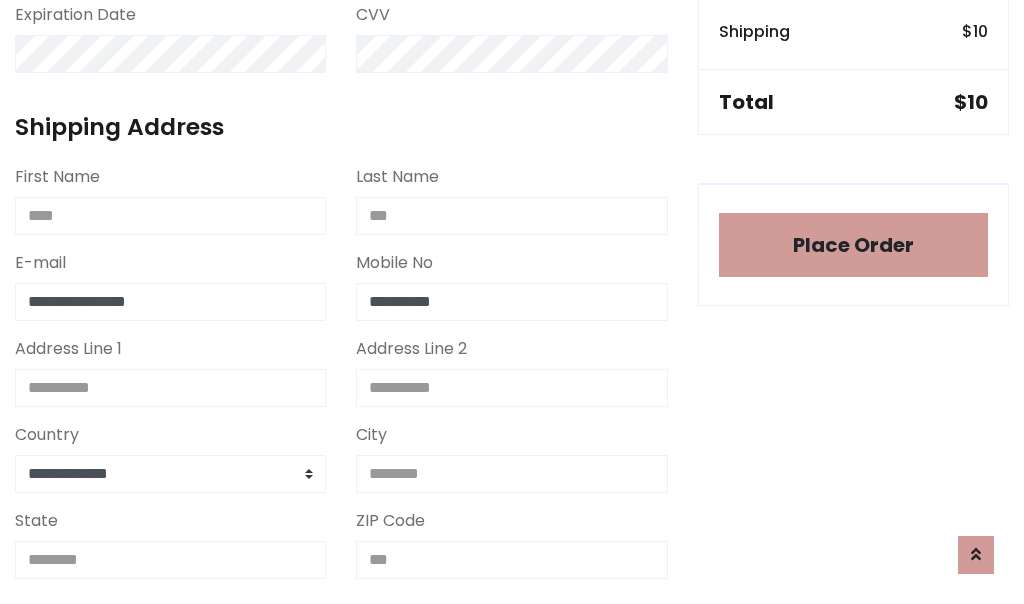 type on "**********" 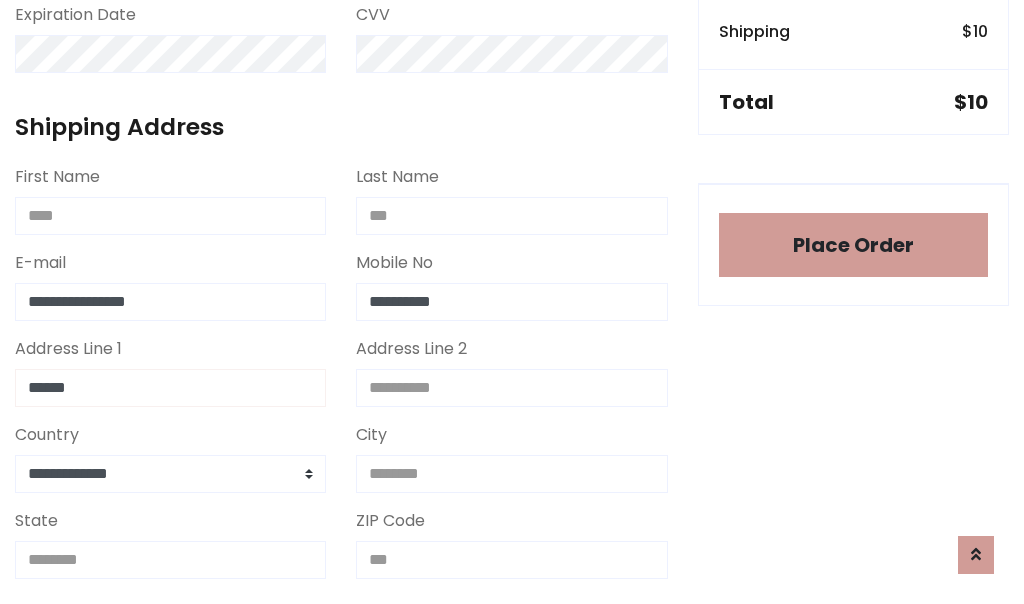 type on "******" 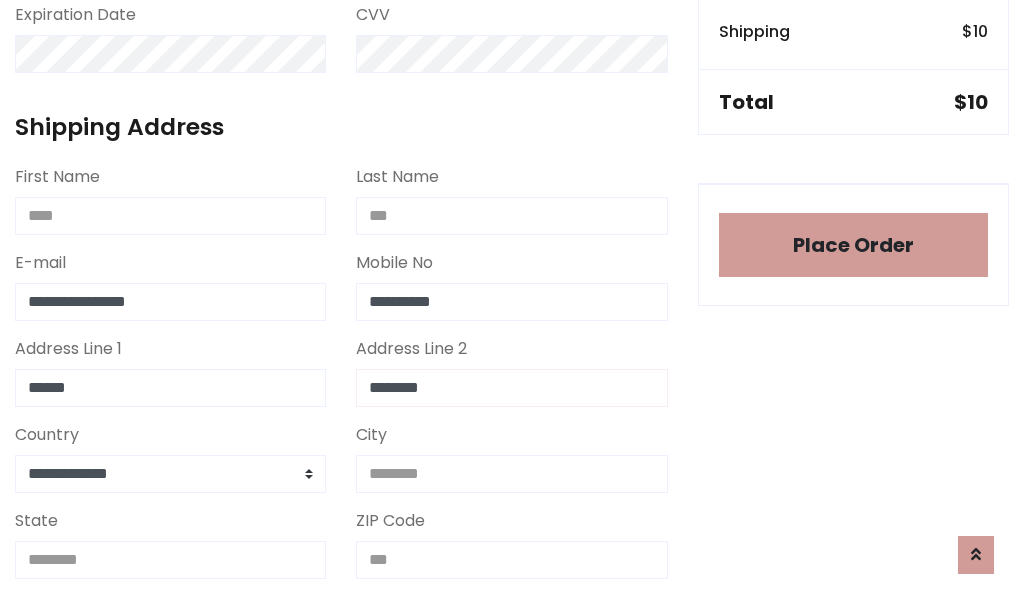 type on "********" 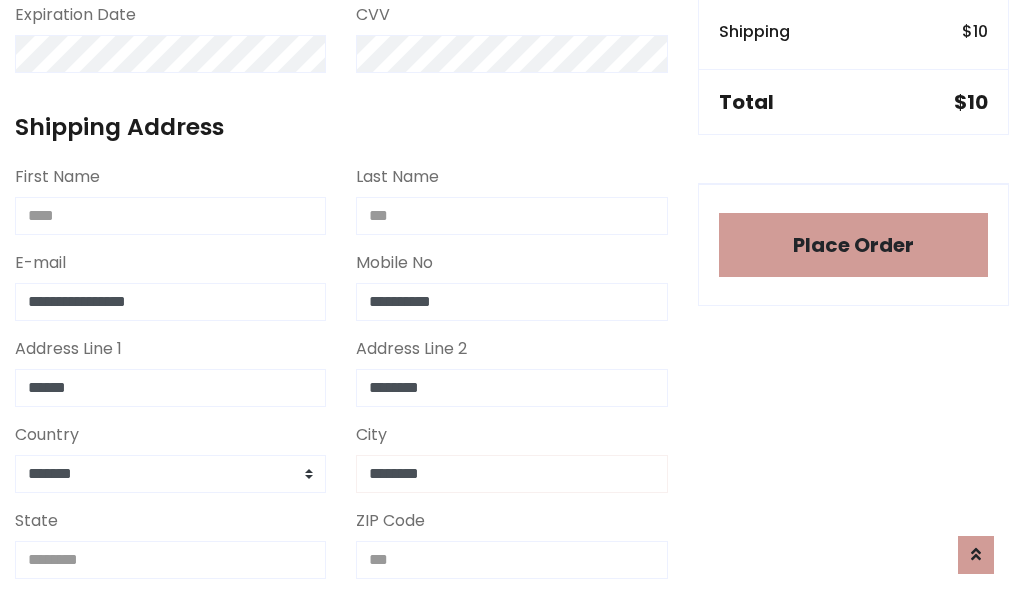 type on "********" 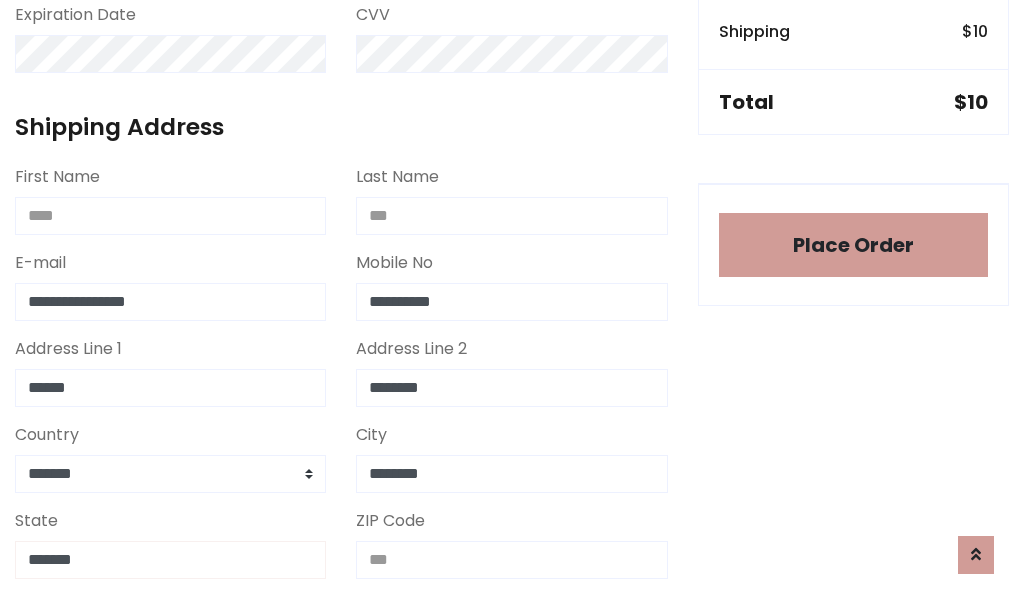 type on "*******" 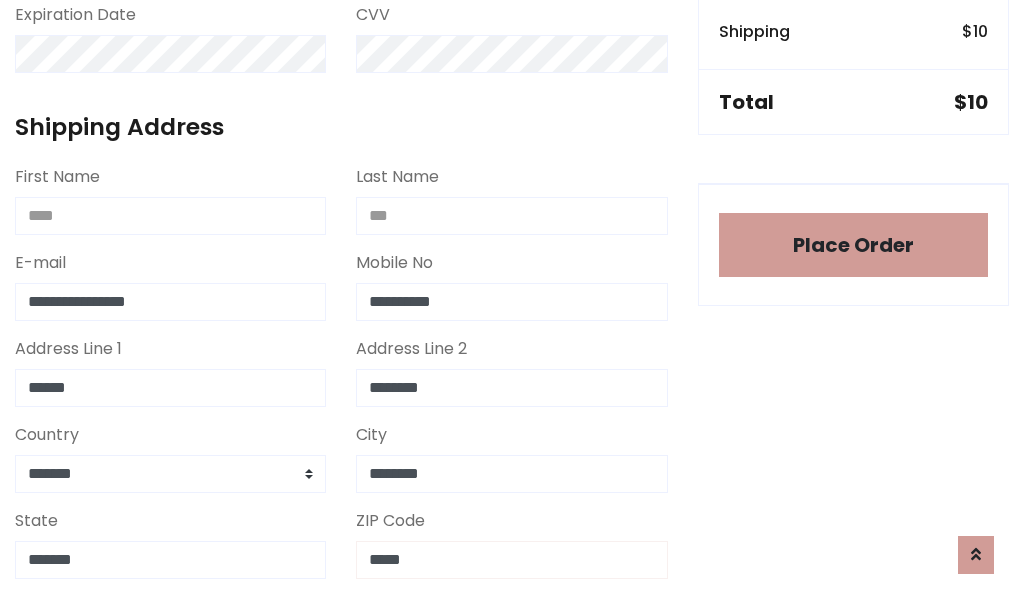 scroll, scrollTop: 403, scrollLeft: 0, axis: vertical 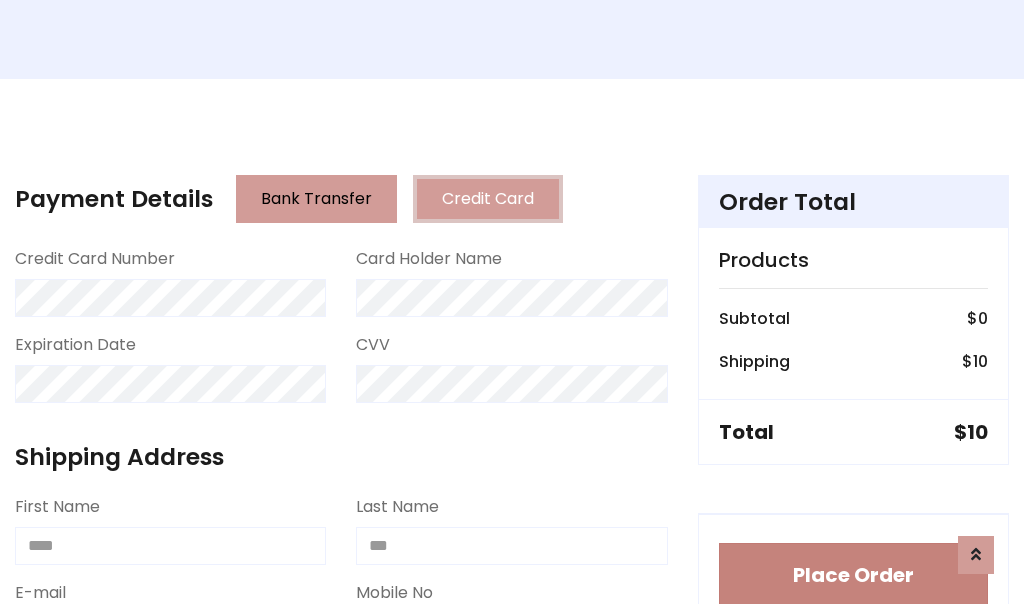 type on "*****" 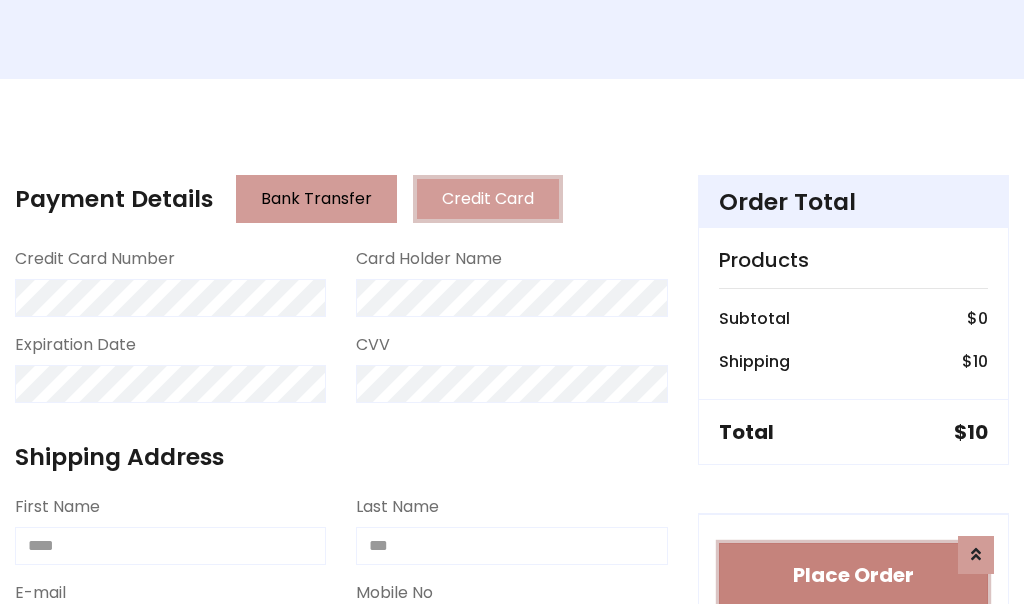 click on "Place Order" at bounding box center (853, 575) 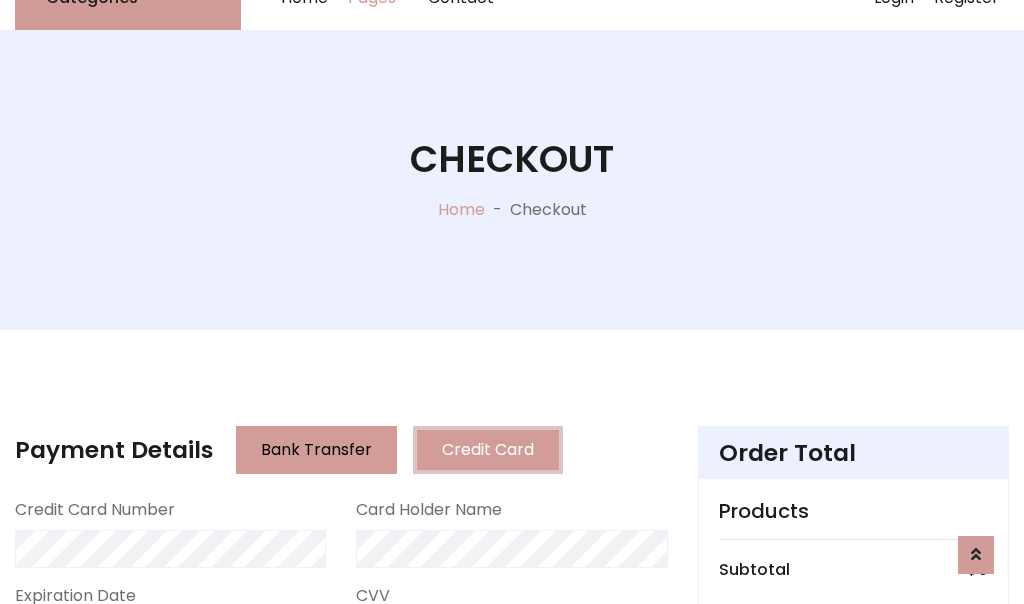 scroll, scrollTop: 0, scrollLeft: 0, axis: both 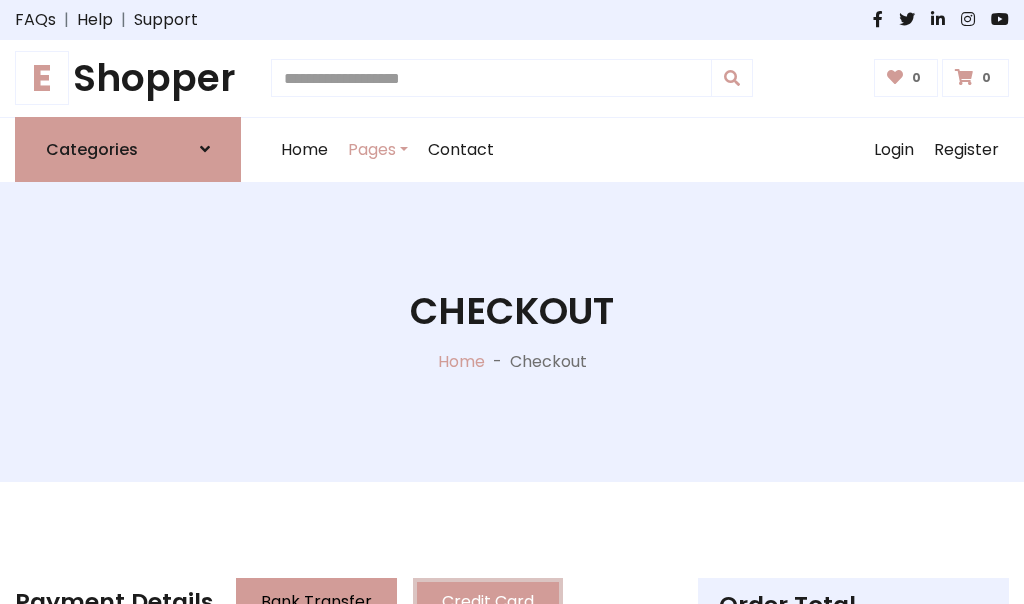 click on "E Shopper" at bounding box center [128, 78] 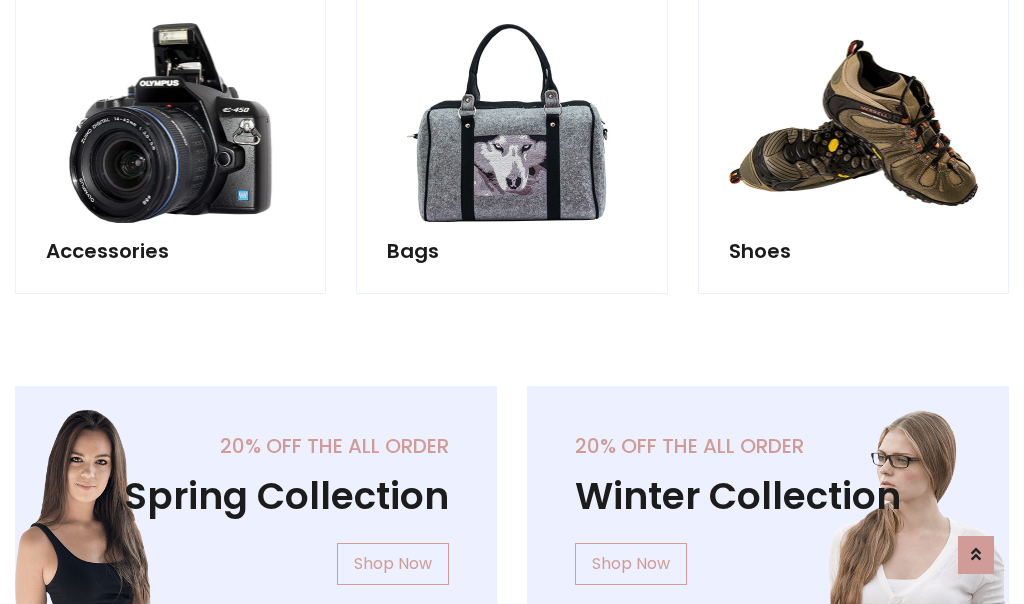 scroll, scrollTop: 770, scrollLeft: 0, axis: vertical 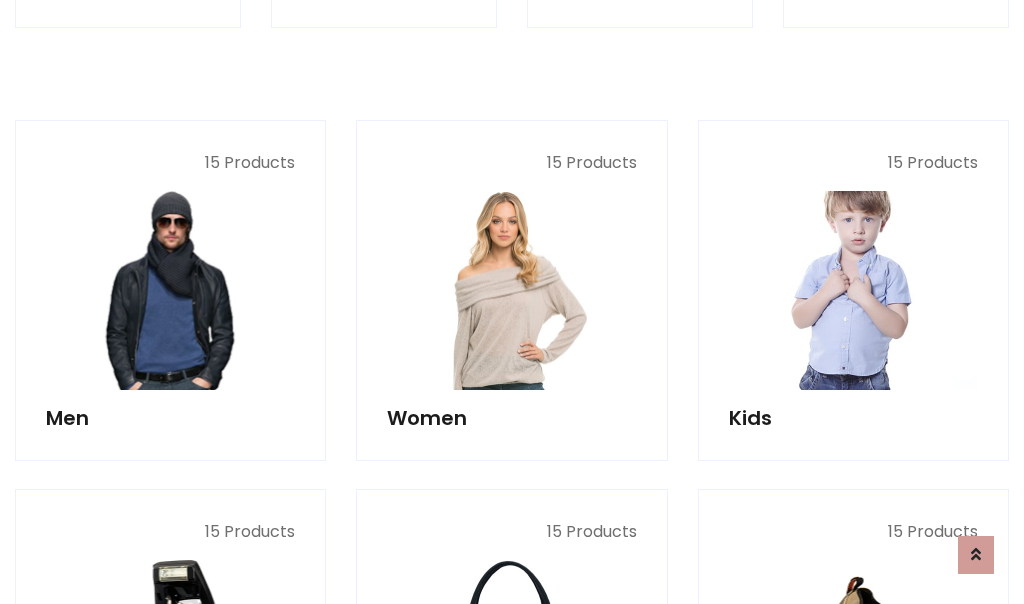 click at bounding box center [853, 290] 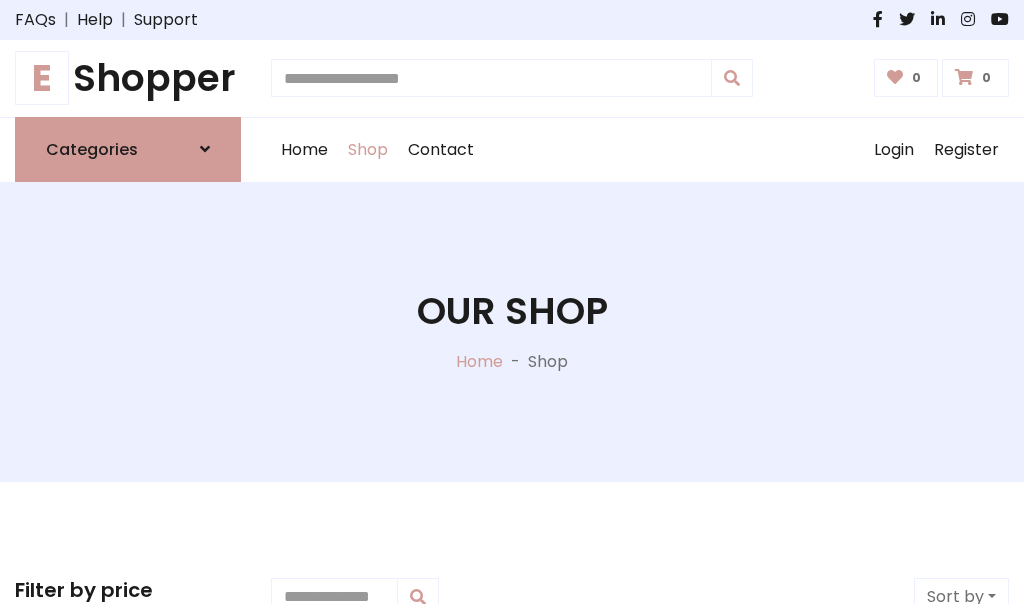 scroll, scrollTop: 549, scrollLeft: 0, axis: vertical 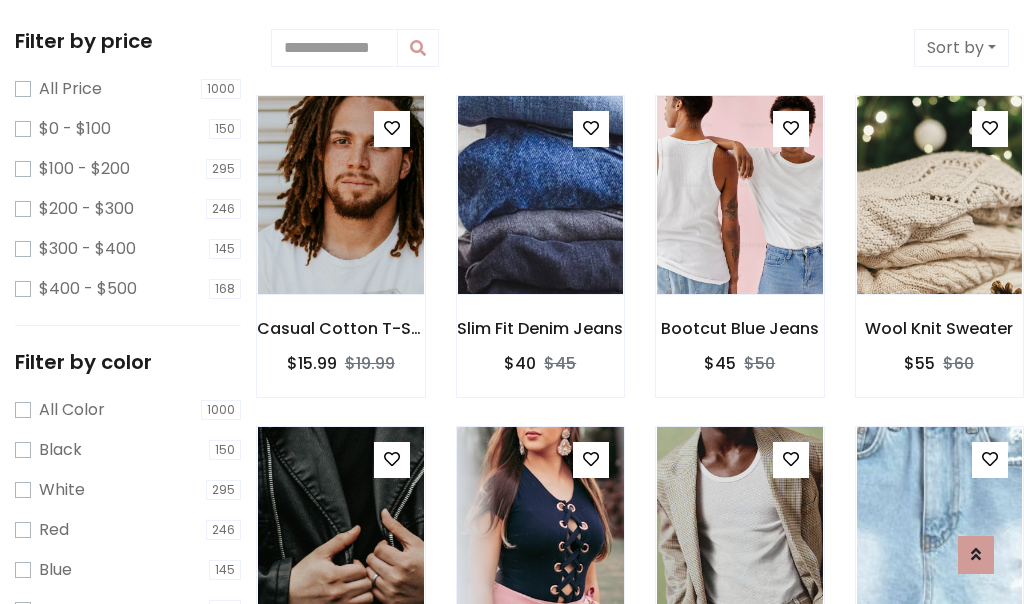 click at bounding box center [392, 128] 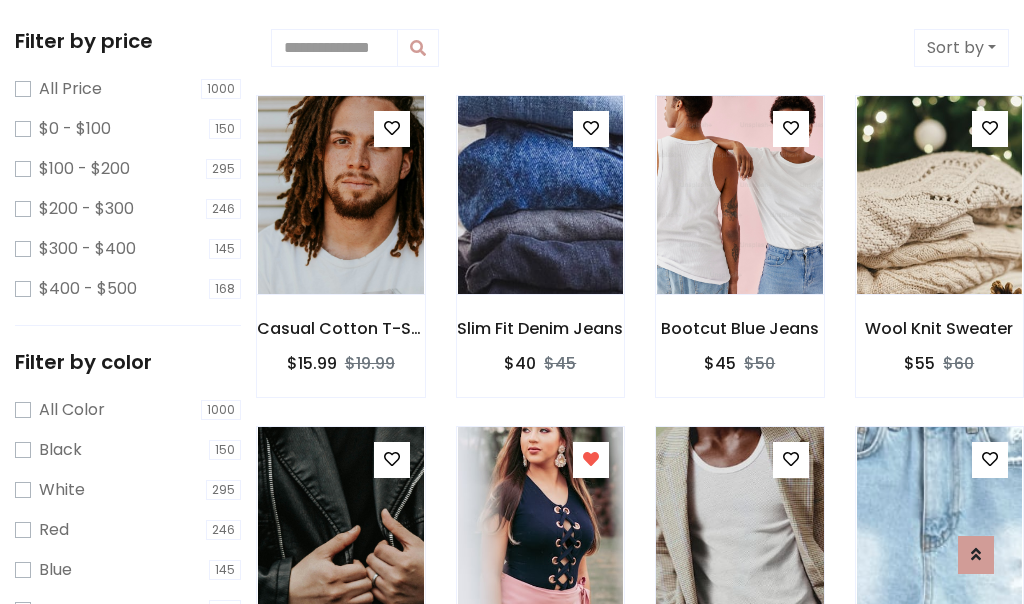 click at bounding box center (739, 526) 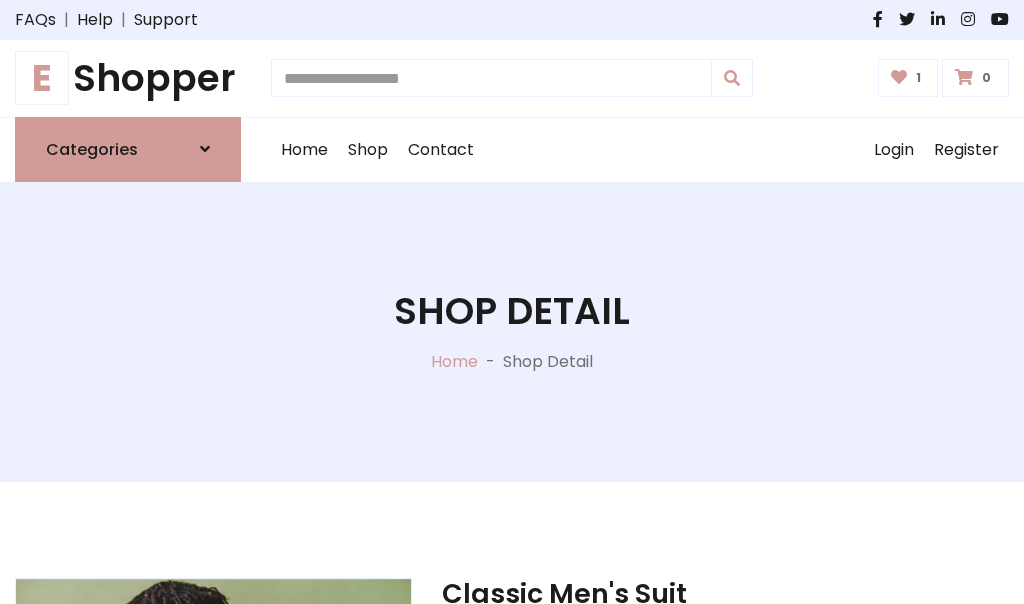 scroll, scrollTop: 262, scrollLeft: 0, axis: vertical 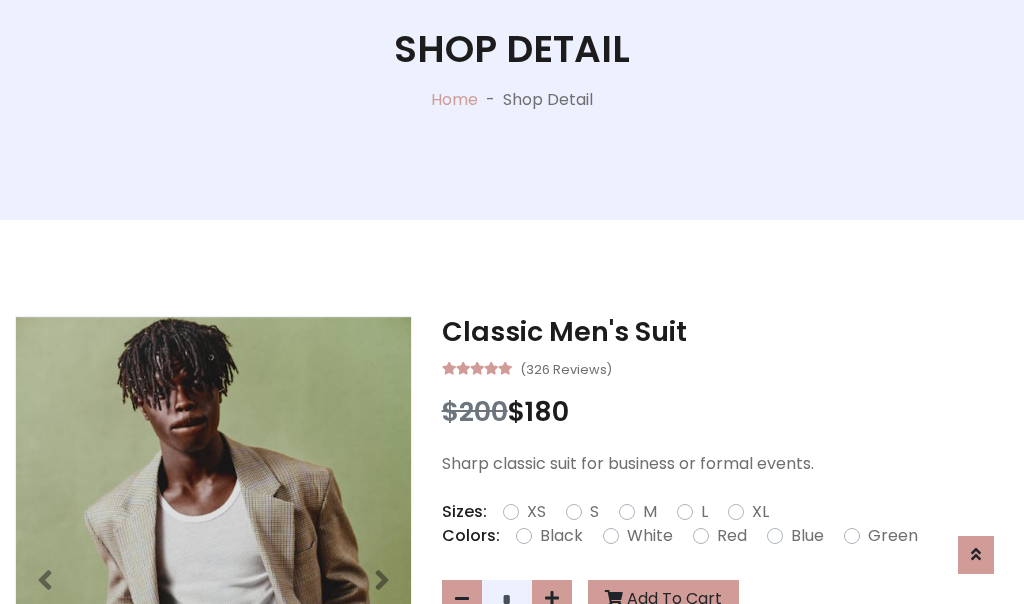 click on "XL" at bounding box center [760, 512] 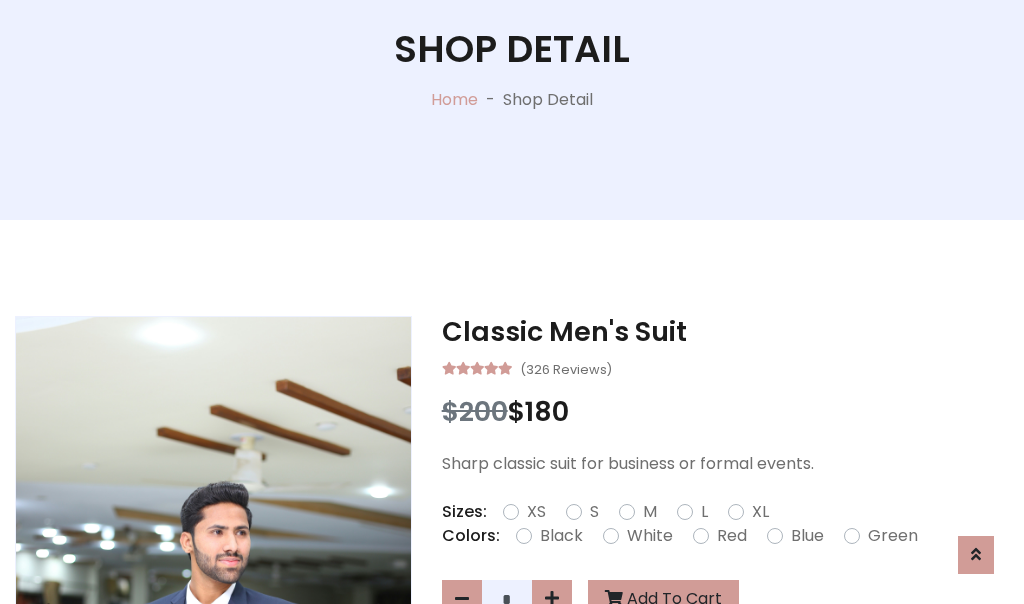 click on "Black" at bounding box center (561, 536) 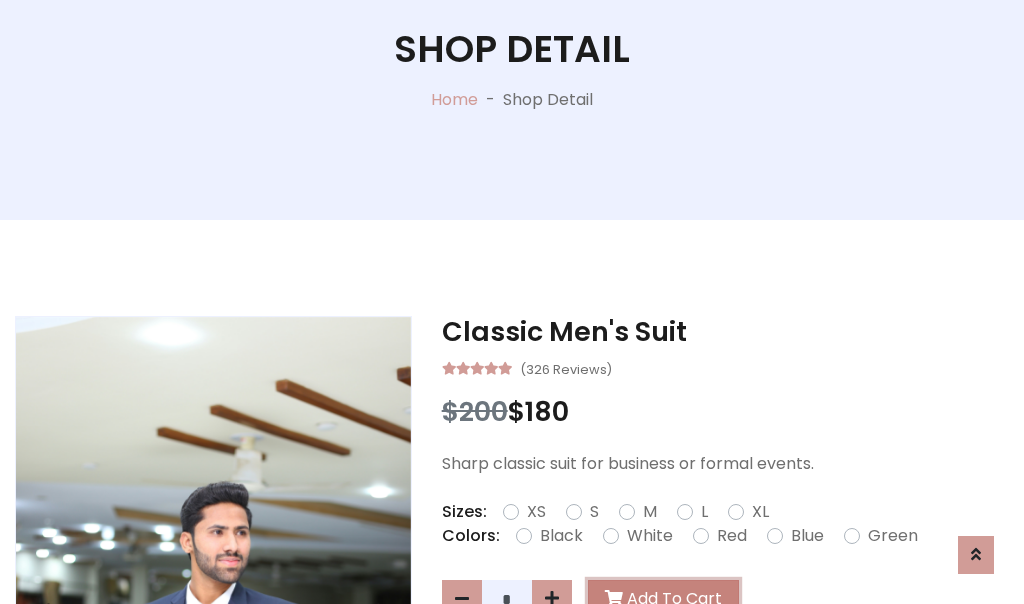 click on "Add To Cart" at bounding box center (663, 599) 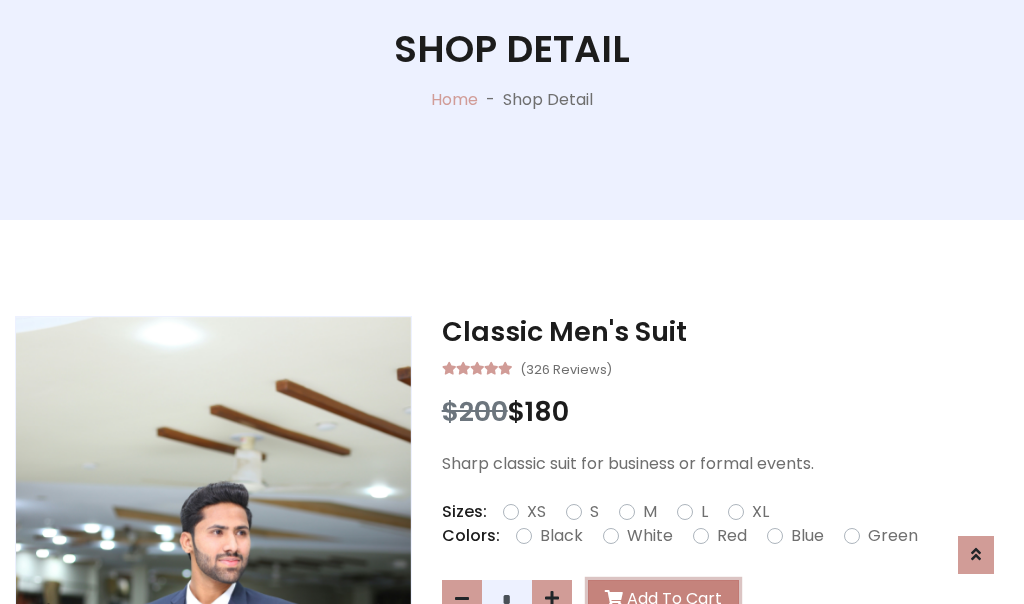 scroll, scrollTop: 0, scrollLeft: 0, axis: both 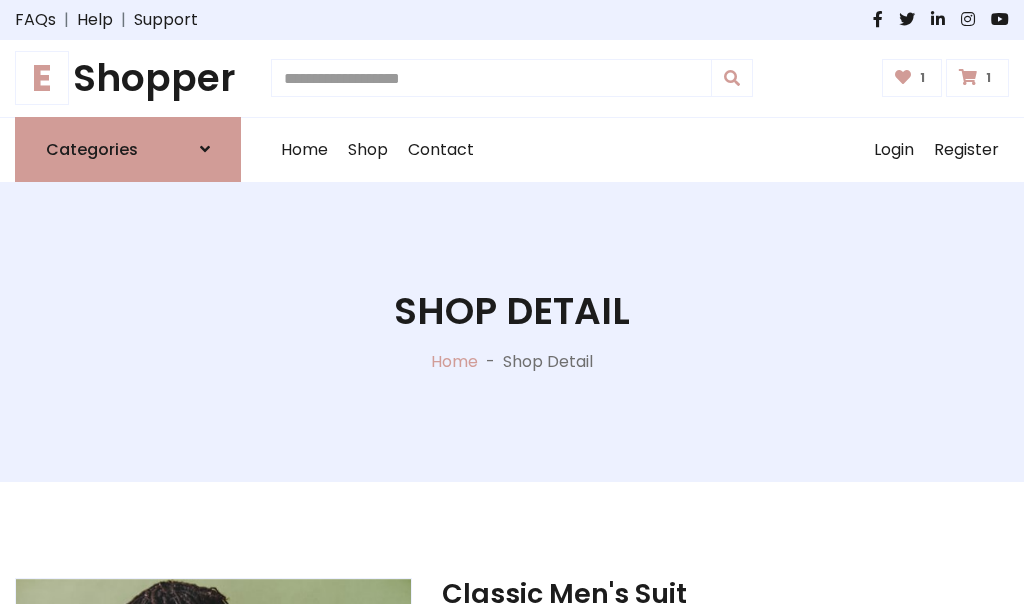 click at bounding box center (968, 77) 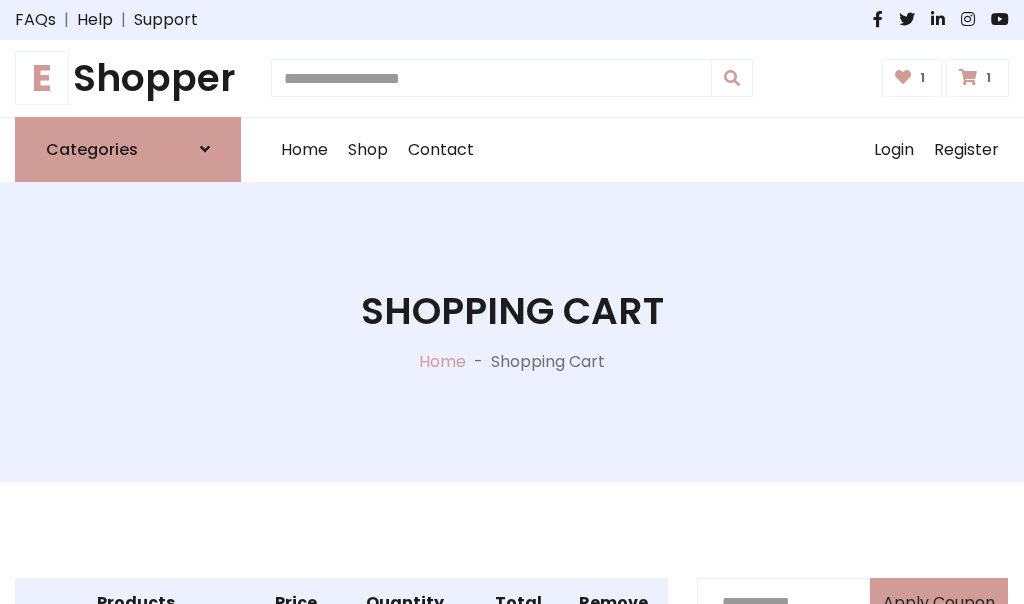 scroll, scrollTop: 570, scrollLeft: 0, axis: vertical 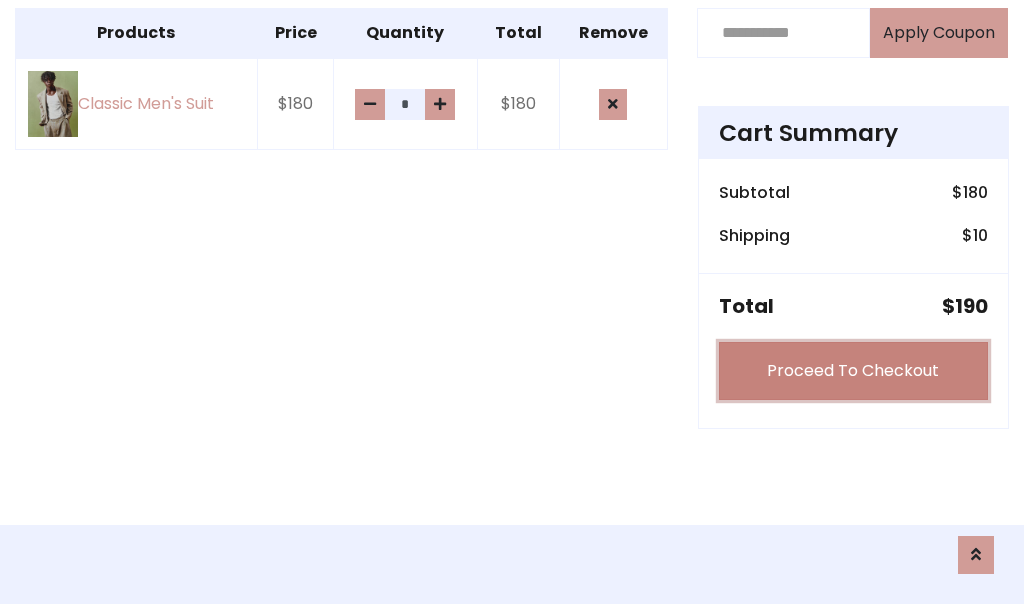 click on "Proceed To Checkout" at bounding box center [853, 371] 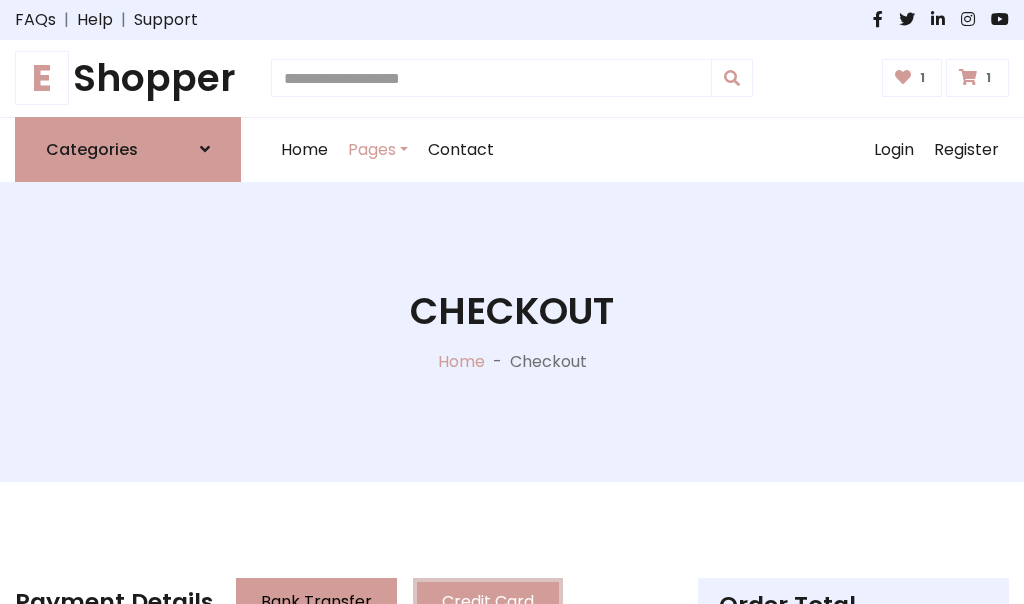 scroll, scrollTop: 201, scrollLeft: 0, axis: vertical 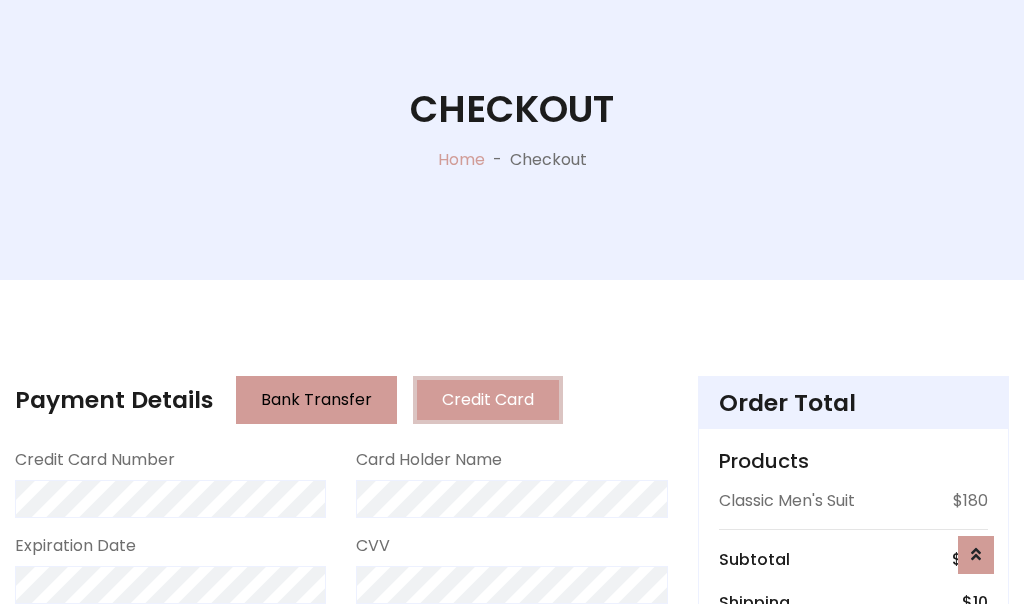 click on "Go to shipping" at bounding box center (853, 816) 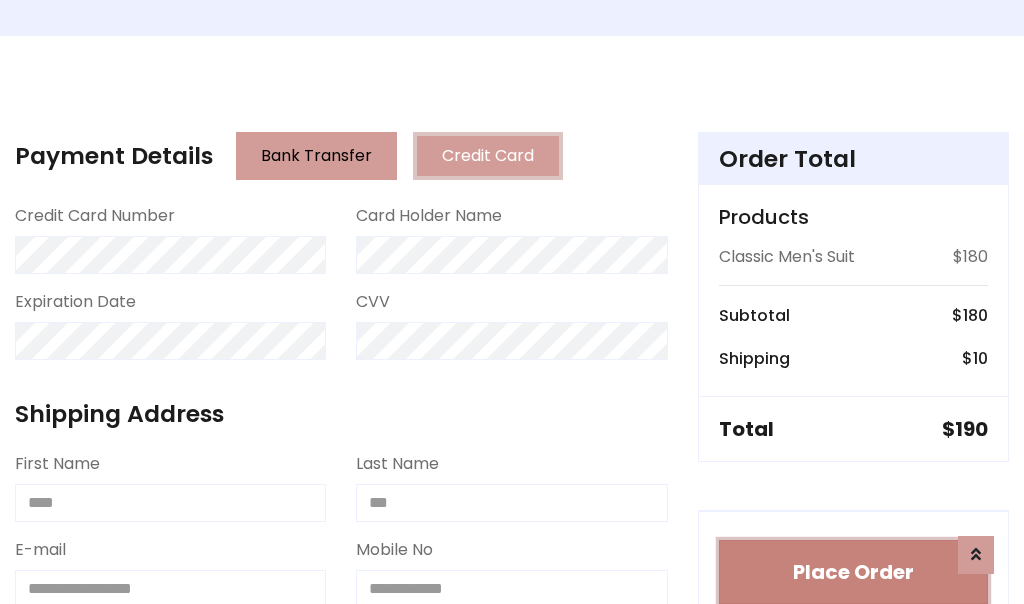 type 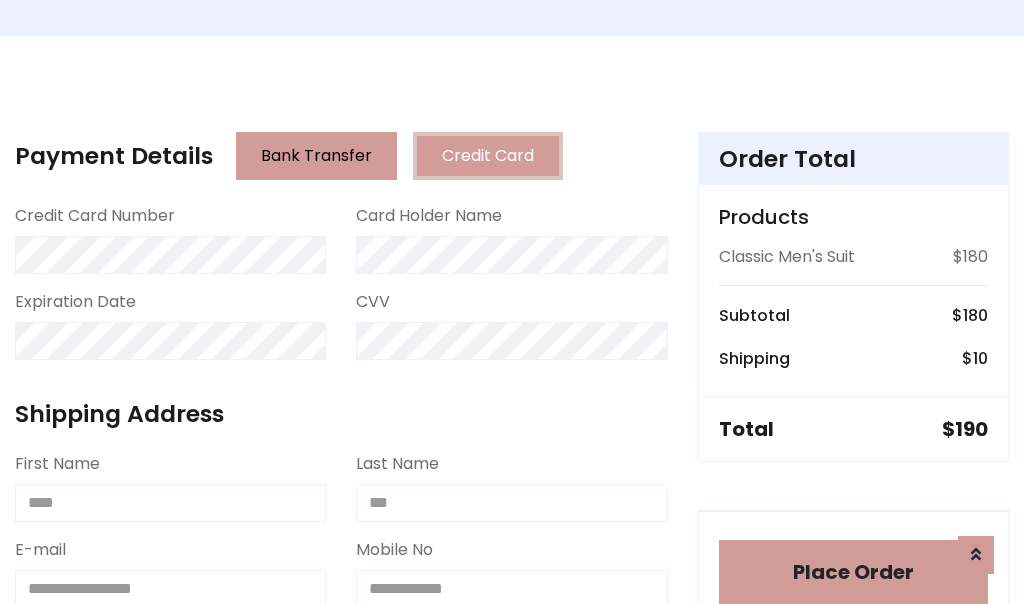 scroll, scrollTop: 1216, scrollLeft: 0, axis: vertical 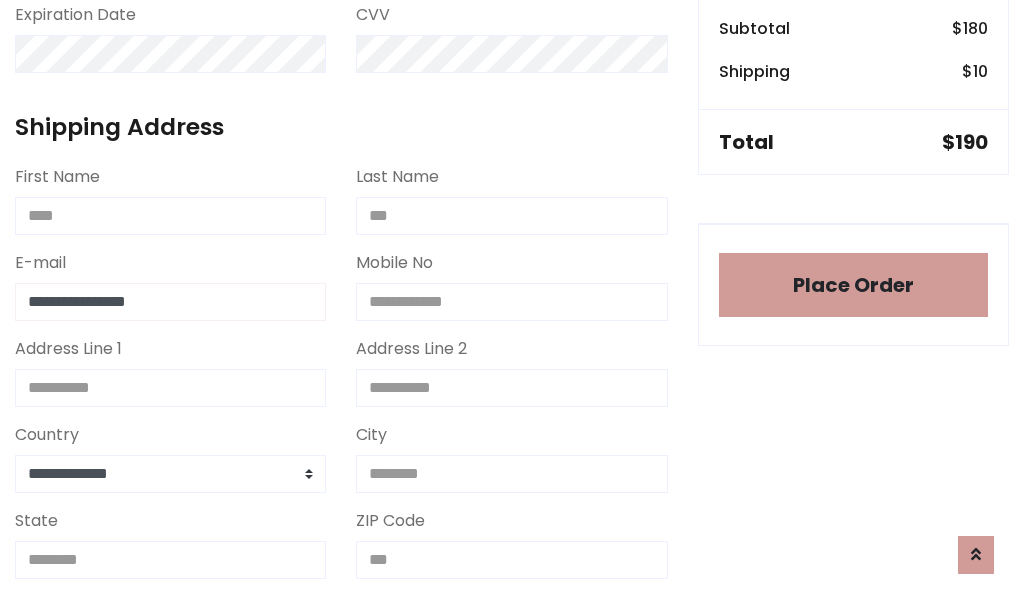 type on "**********" 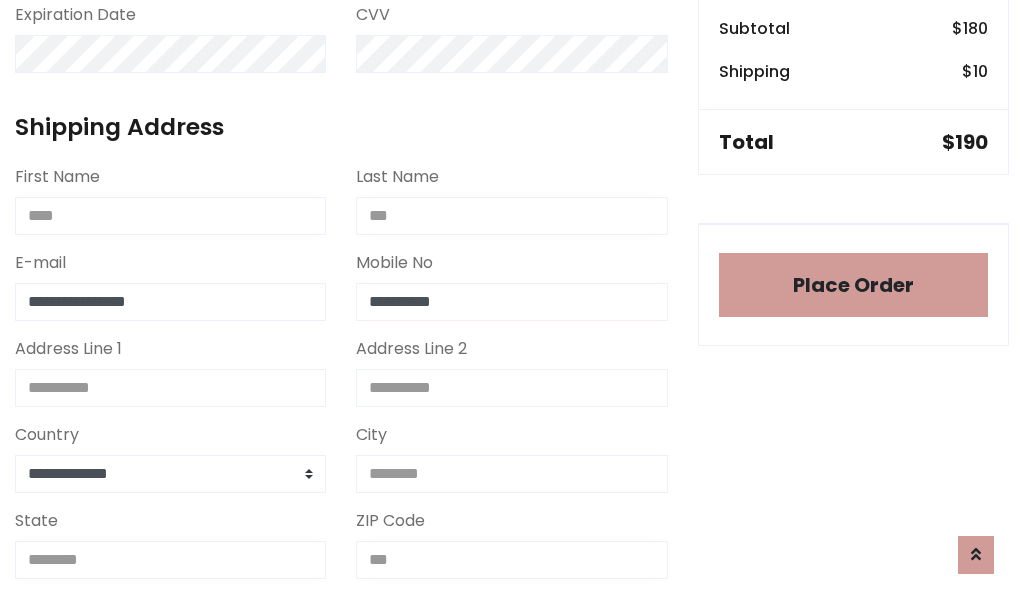 scroll, scrollTop: 573, scrollLeft: 0, axis: vertical 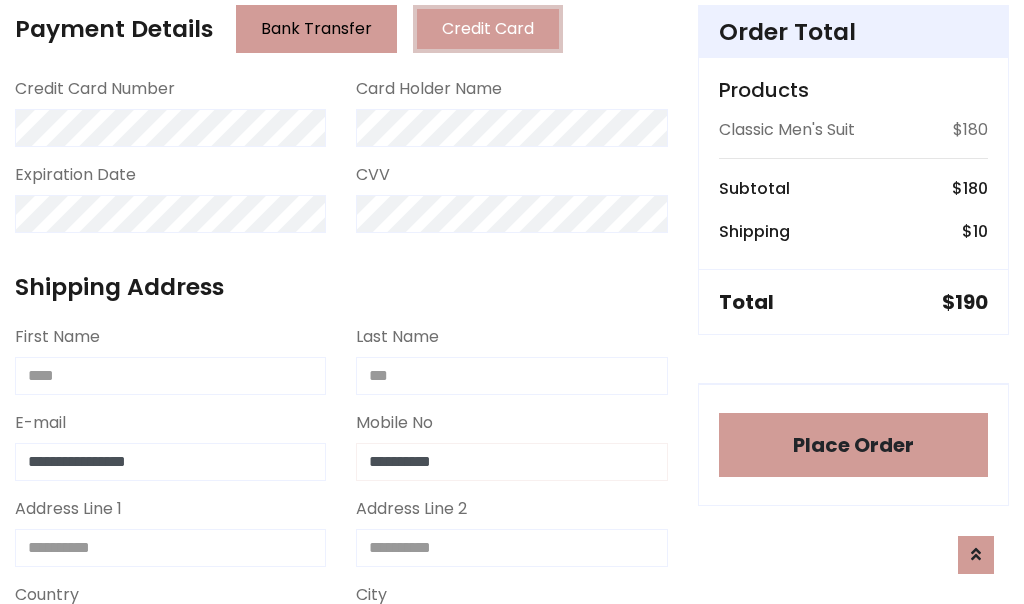 type on "**********" 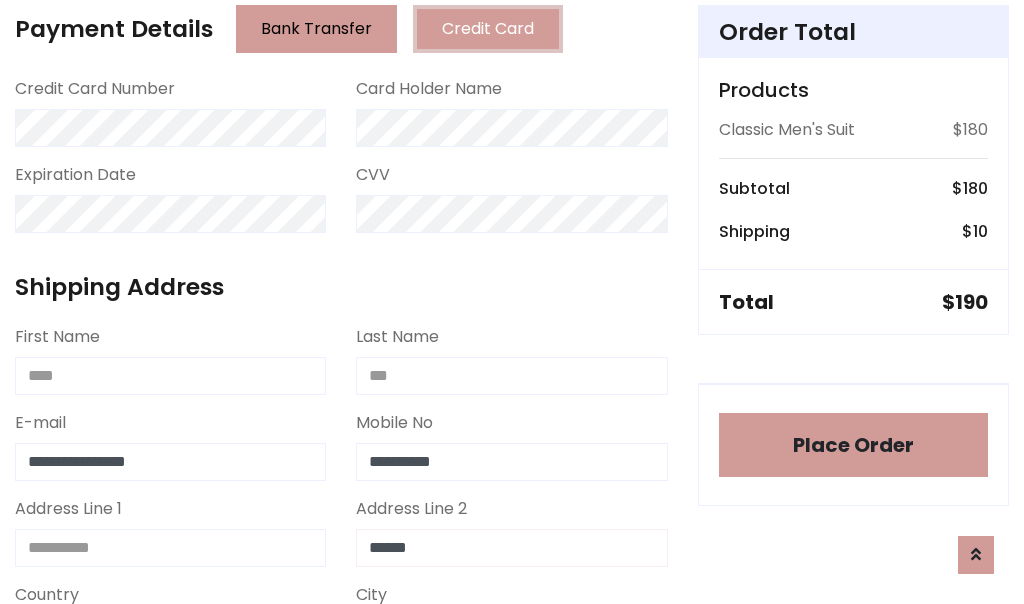 type on "******" 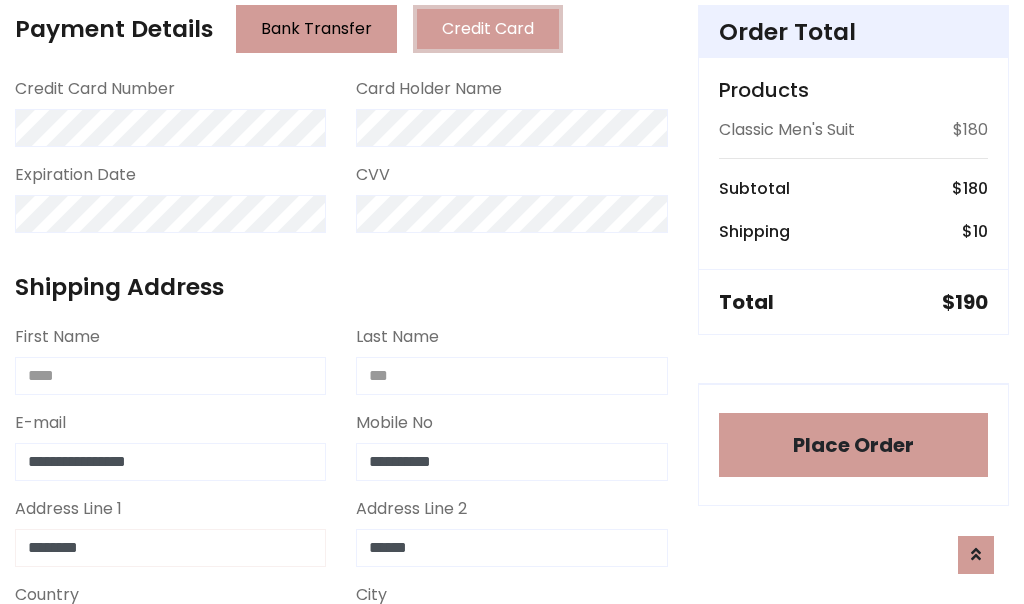 type on "********" 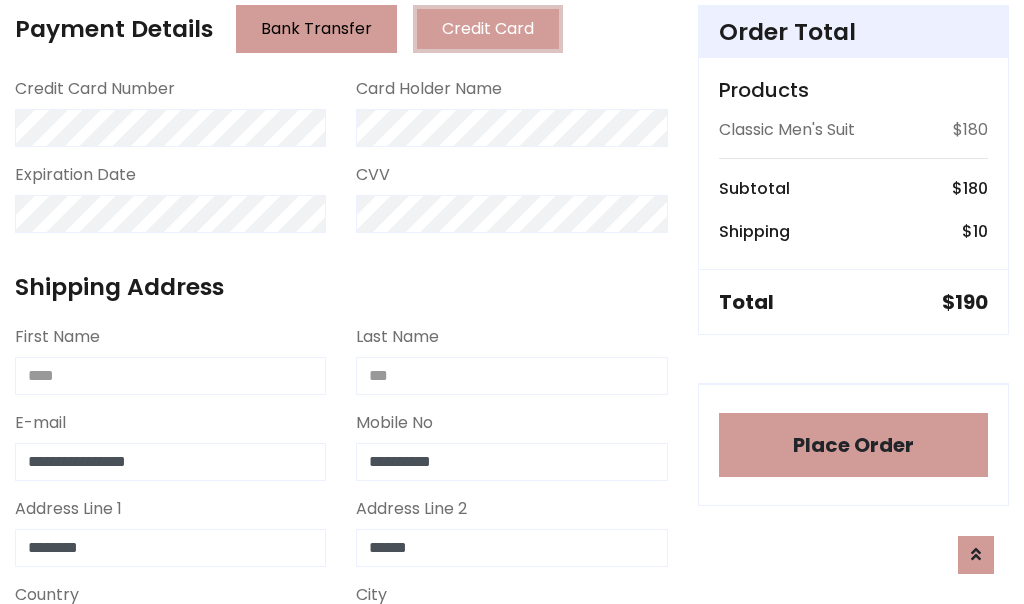 scroll, scrollTop: 905, scrollLeft: 0, axis: vertical 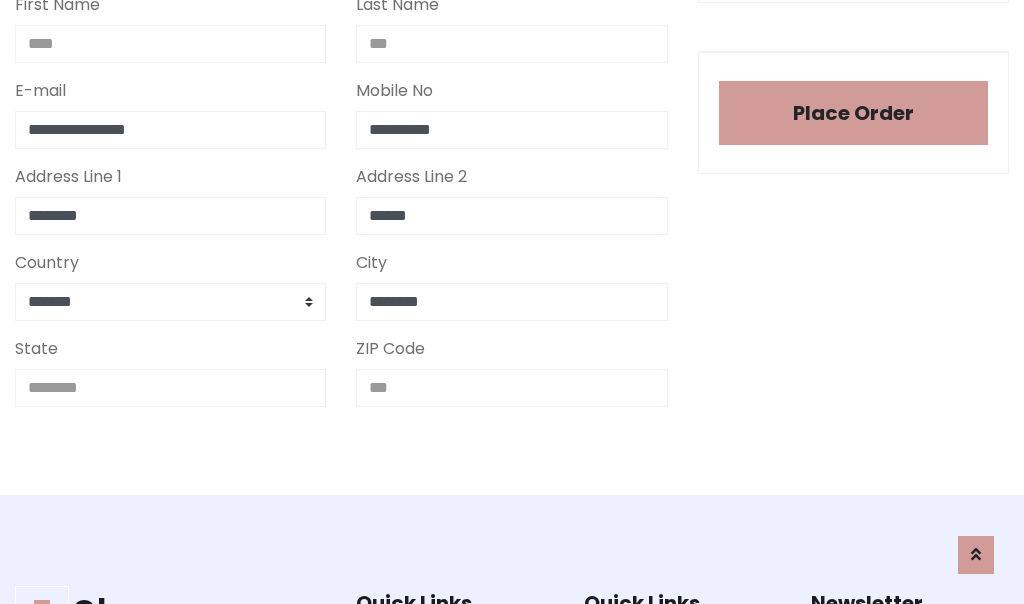 type on "********" 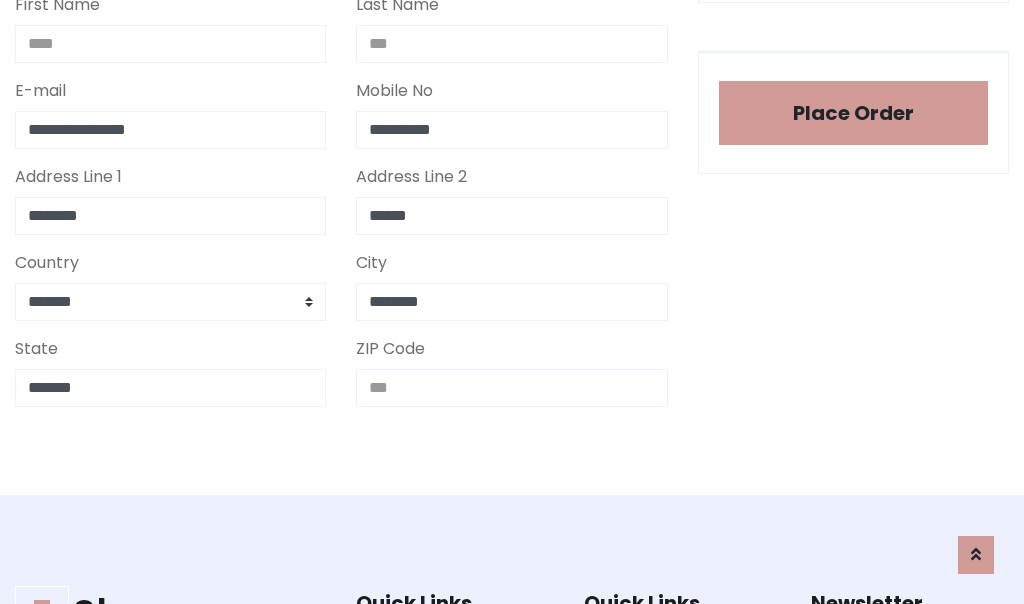 type on "*******" 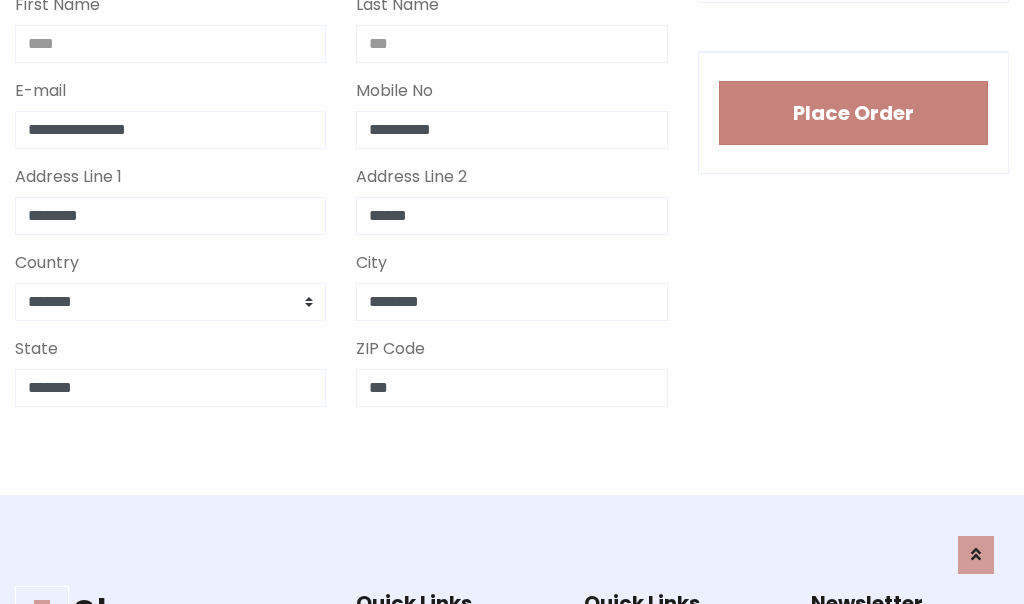 type on "***" 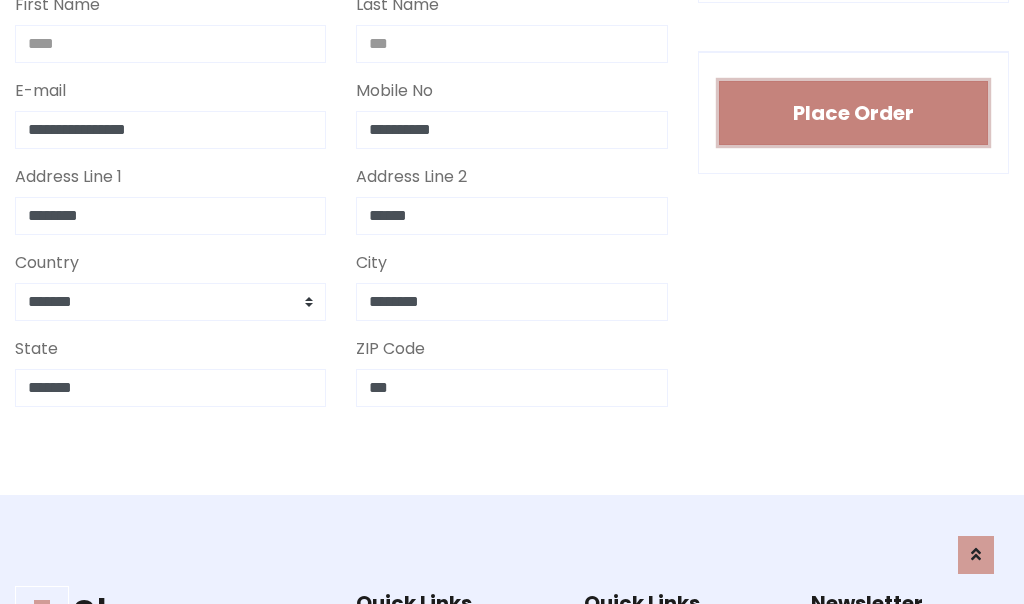 click on "Place Order" at bounding box center (853, 113) 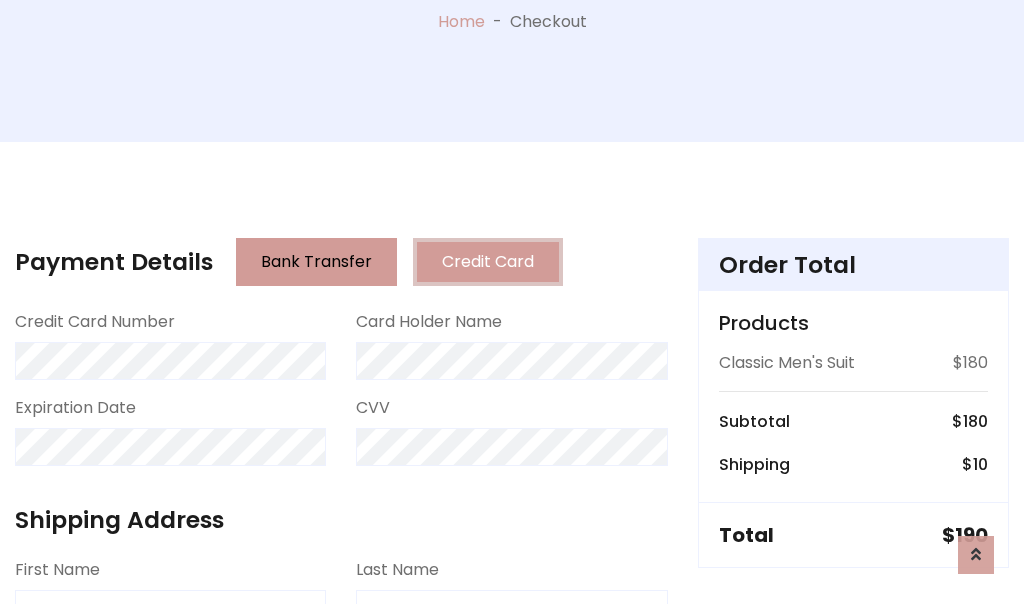 scroll, scrollTop: 0, scrollLeft: 0, axis: both 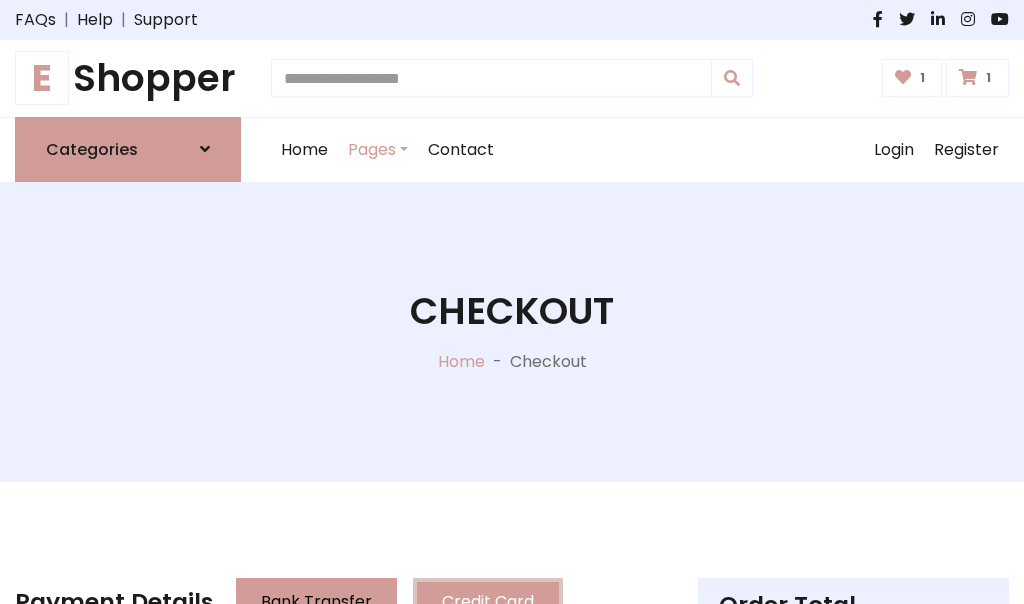 click on "E" at bounding box center (42, 78) 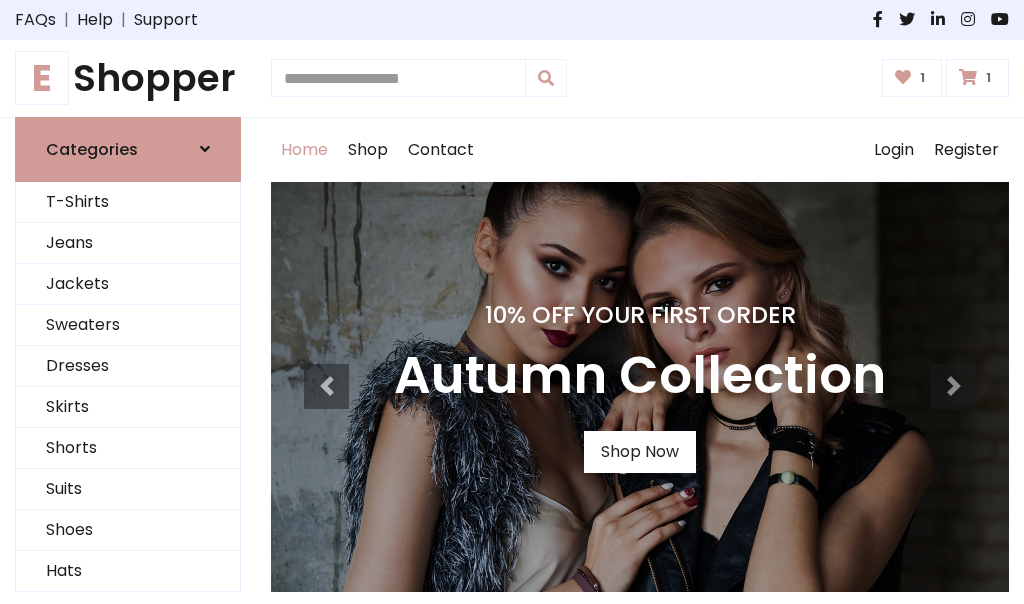 scroll, scrollTop: 0, scrollLeft: 0, axis: both 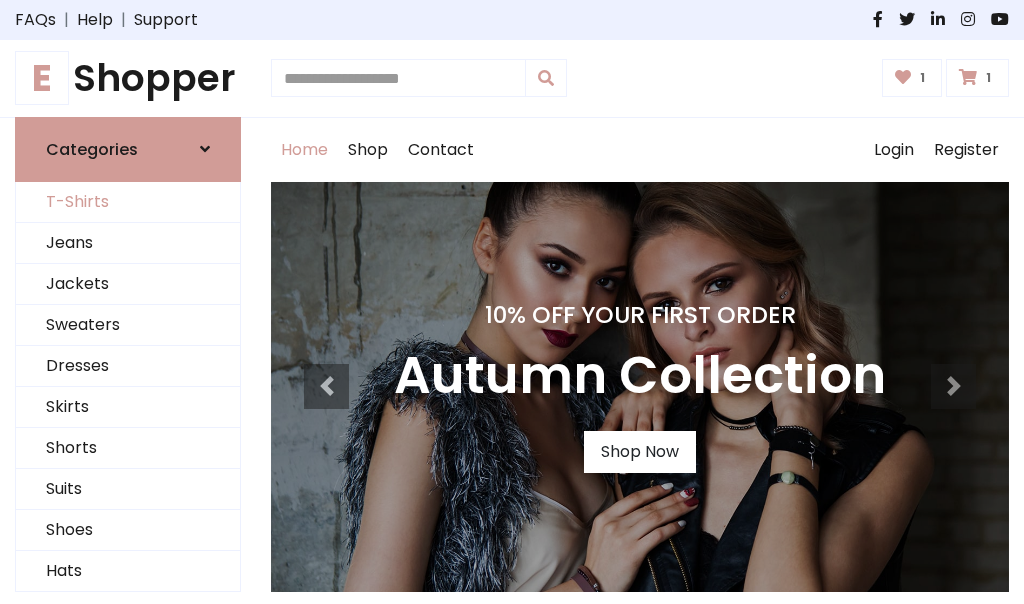click on "T-Shirts" at bounding box center (128, 202) 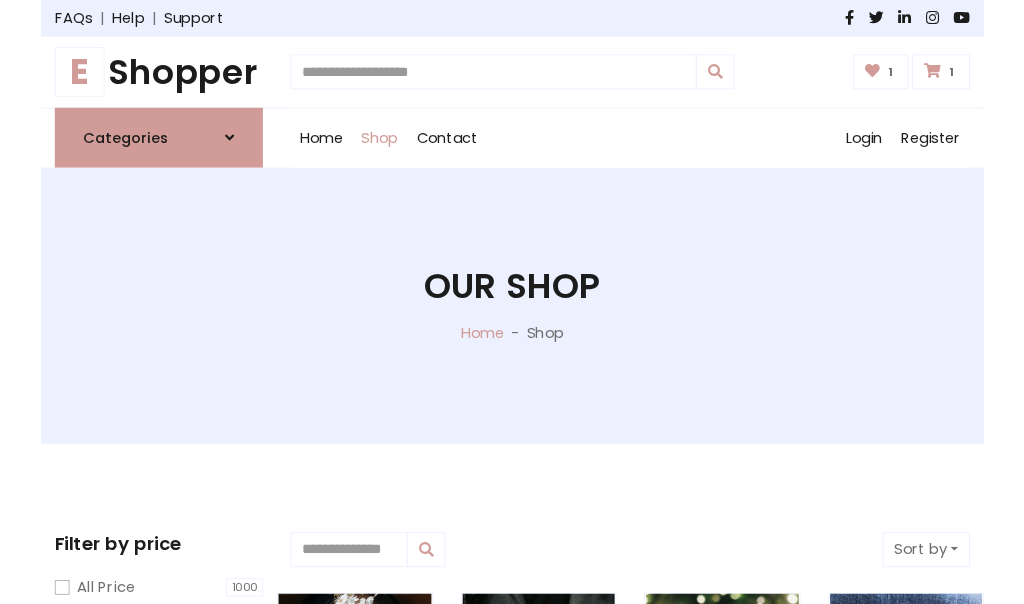 scroll, scrollTop: 0, scrollLeft: 0, axis: both 